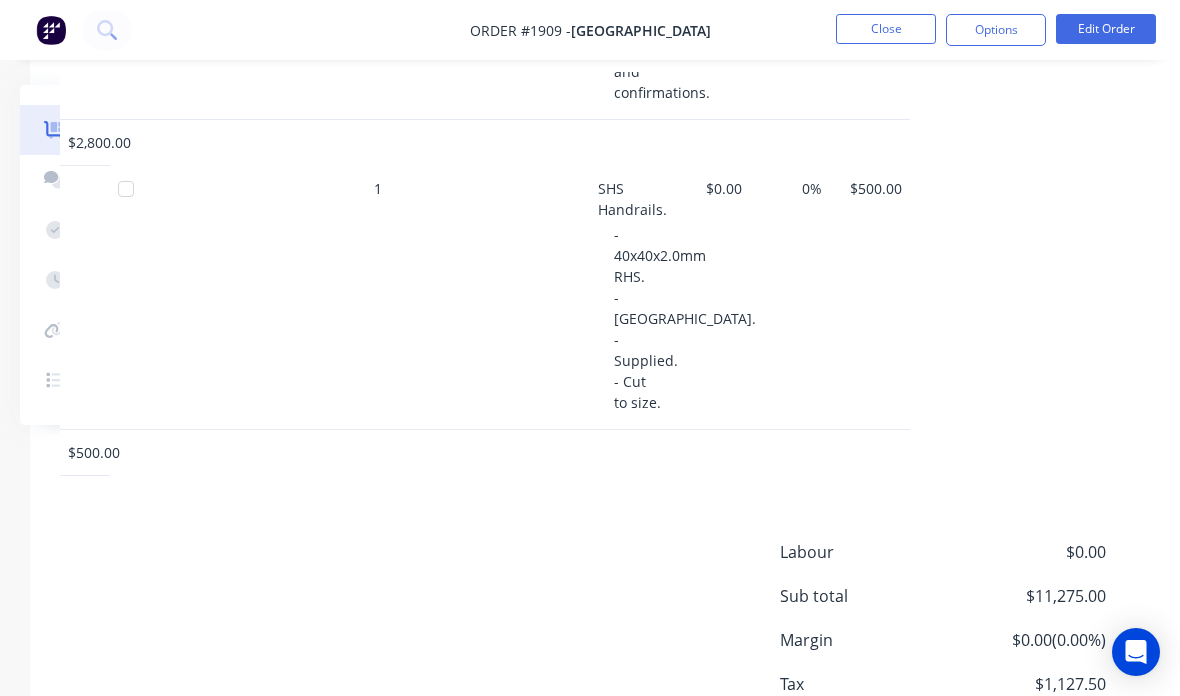 scroll, scrollTop: 3845, scrollLeft: 210, axis: both 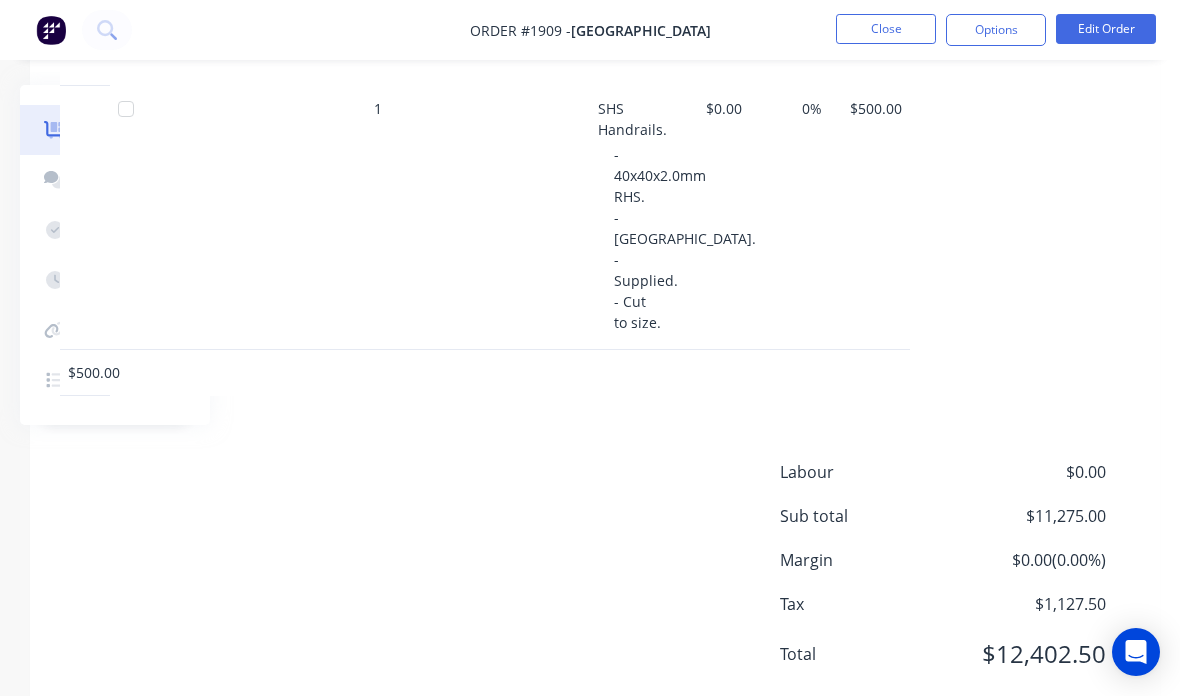 click on "Options" at bounding box center [996, 30] 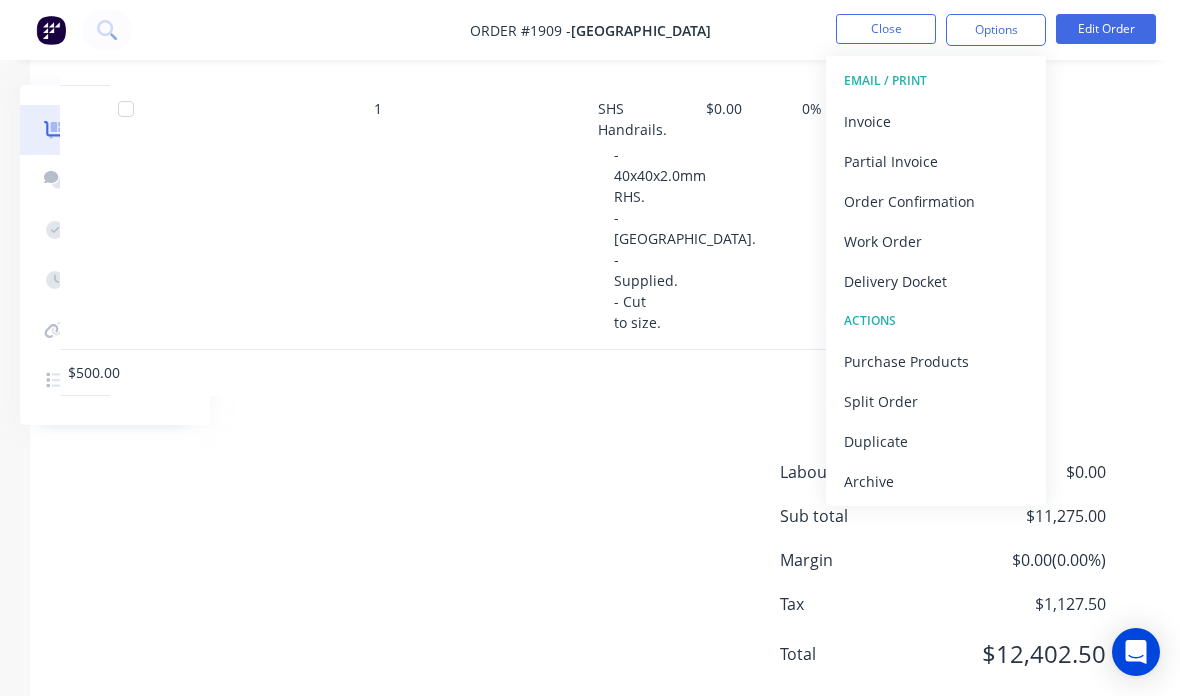 click on "Invoice" at bounding box center (936, 121) 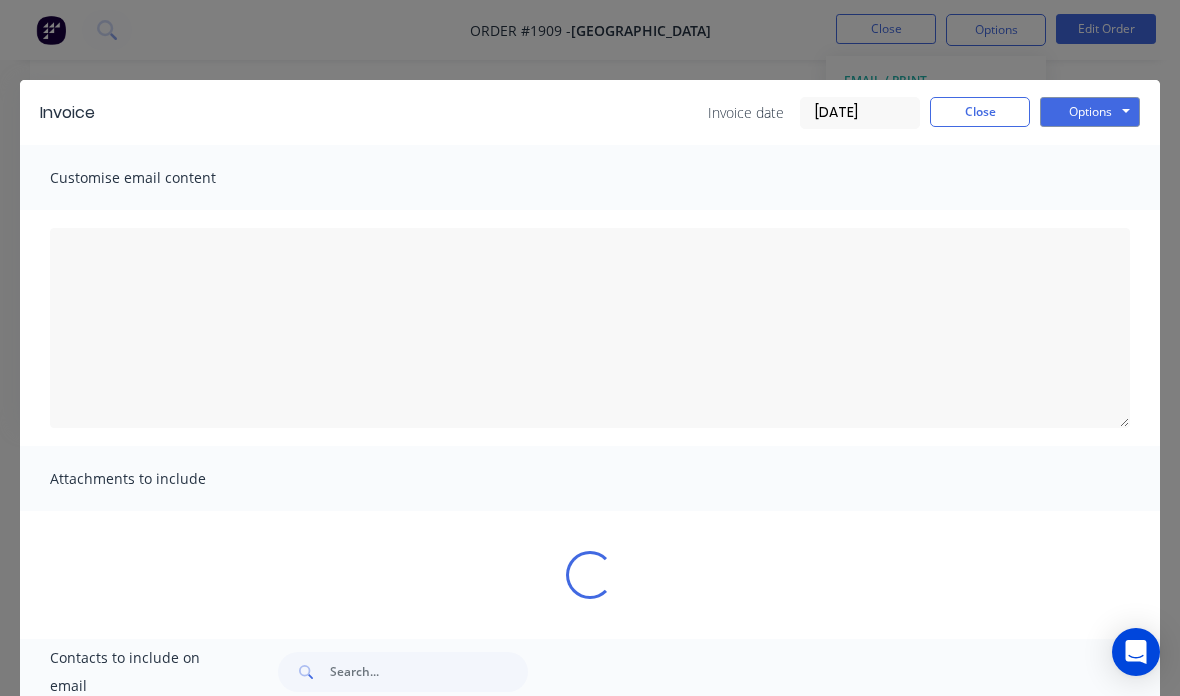 type on "A PDF copy of the order has been attached to this email.
To view your order online, please click the 'View my order' button." 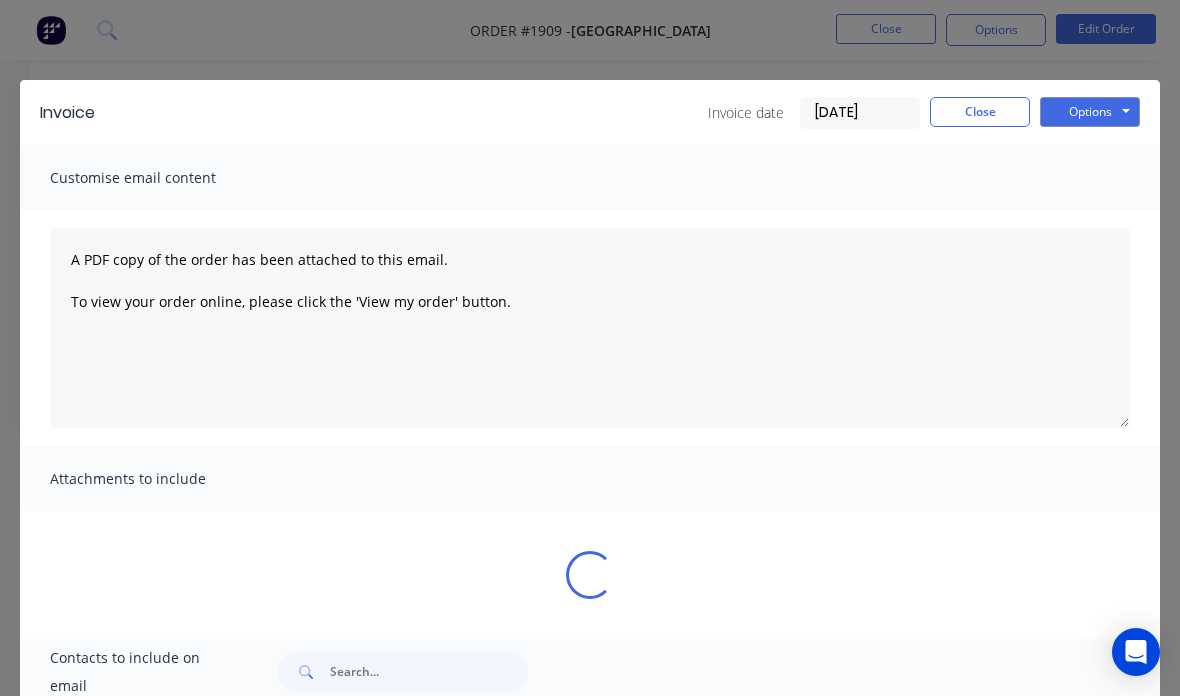 click on "Options" at bounding box center [1090, 112] 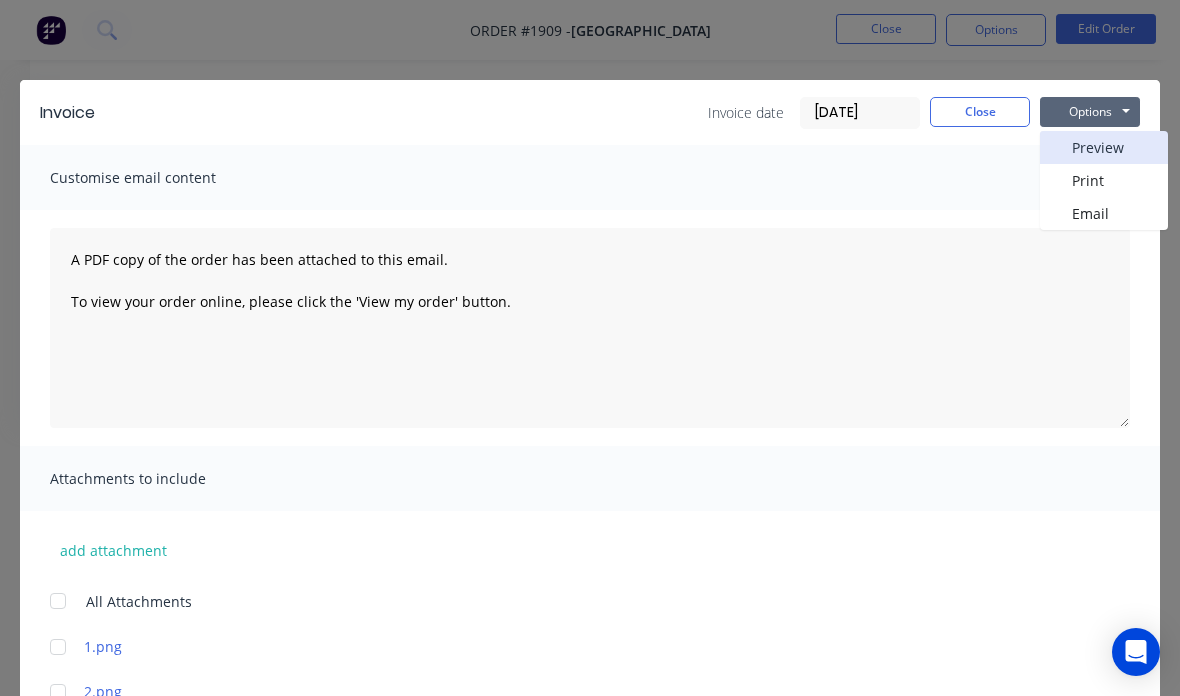 click on "Preview" at bounding box center [1104, 147] 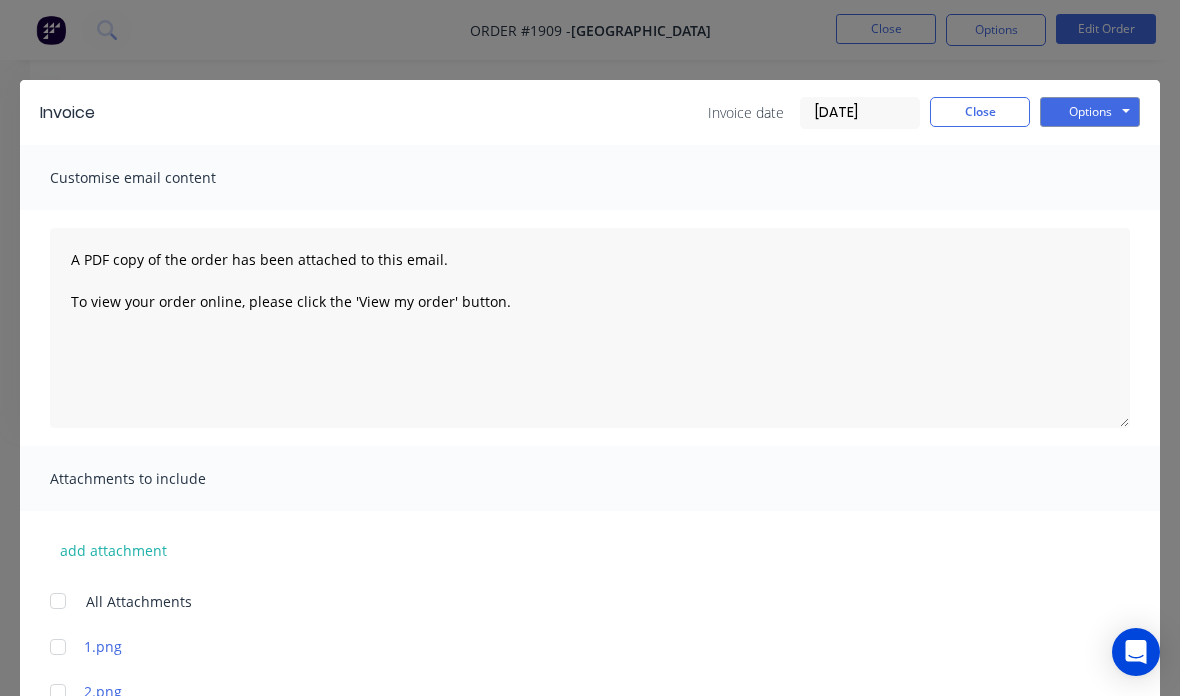 click on "Close" at bounding box center (980, 112) 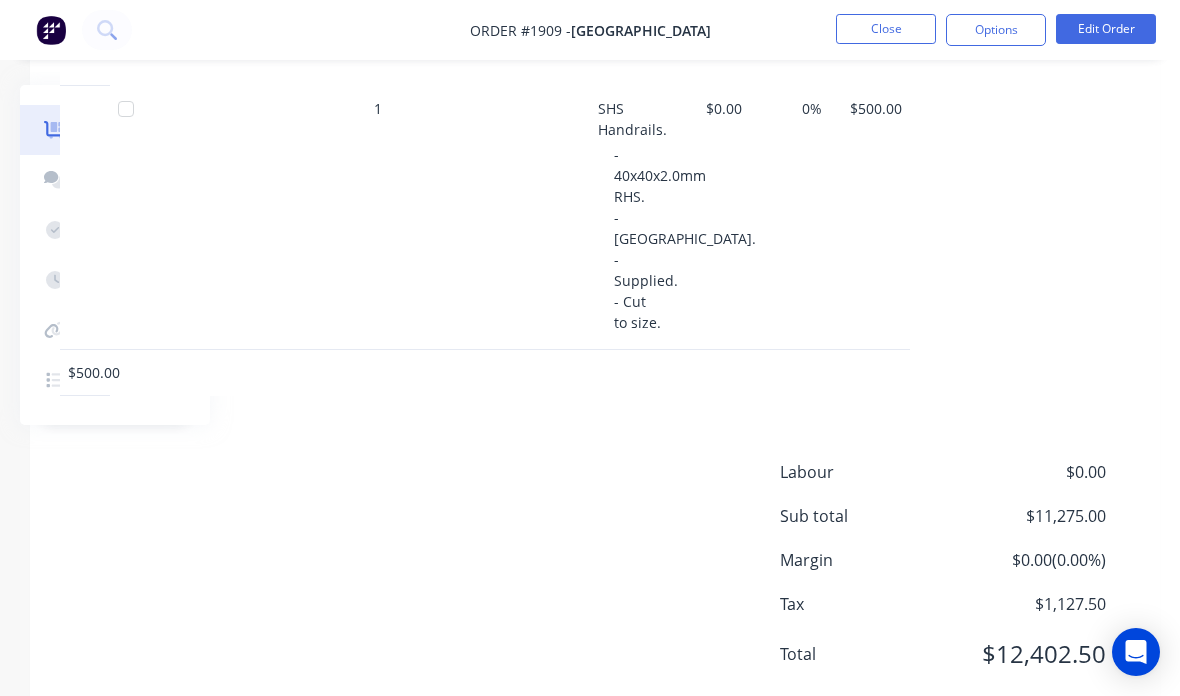 click on "Order #1909 -  Belarte Building Close Options     Edit Order" at bounding box center (590, 30) 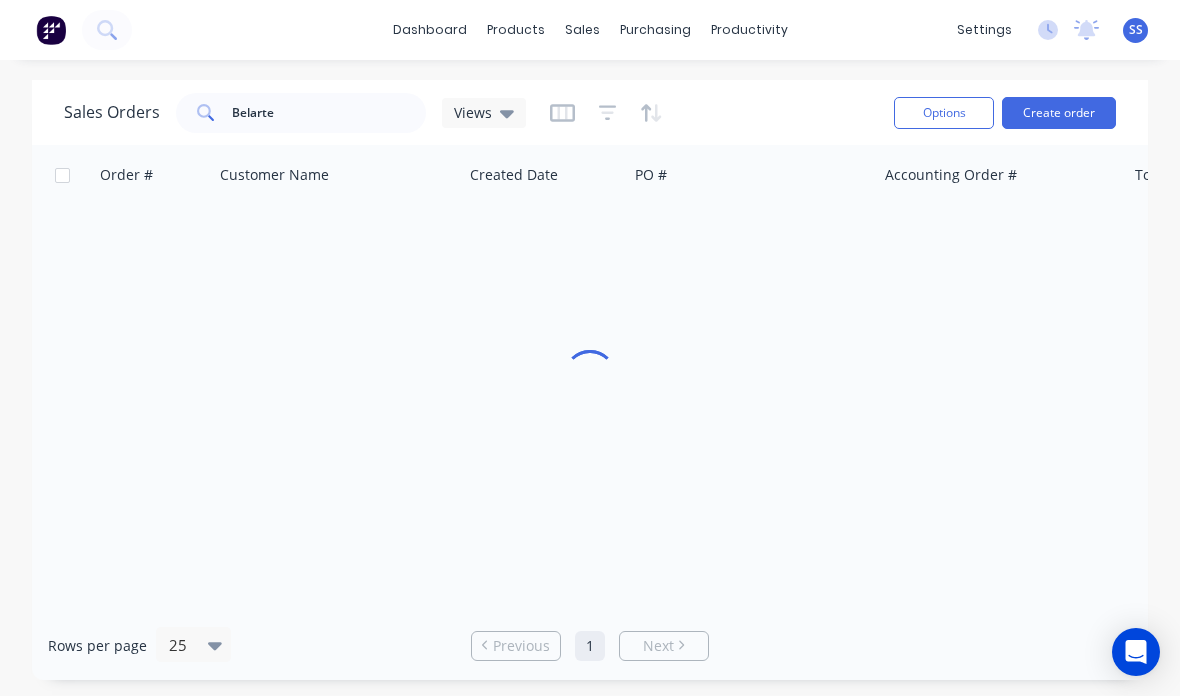 scroll, scrollTop: 0, scrollLeft: 0, axis: both 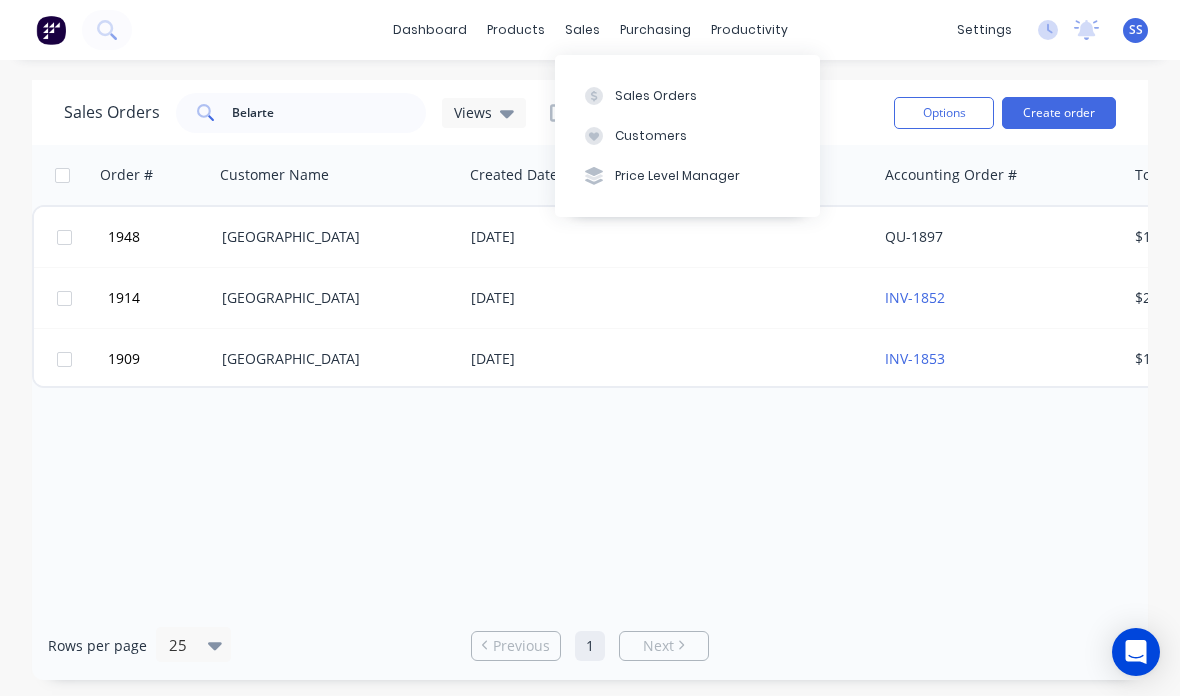 click on "Sales Orders" at bounding box center (687, 95) 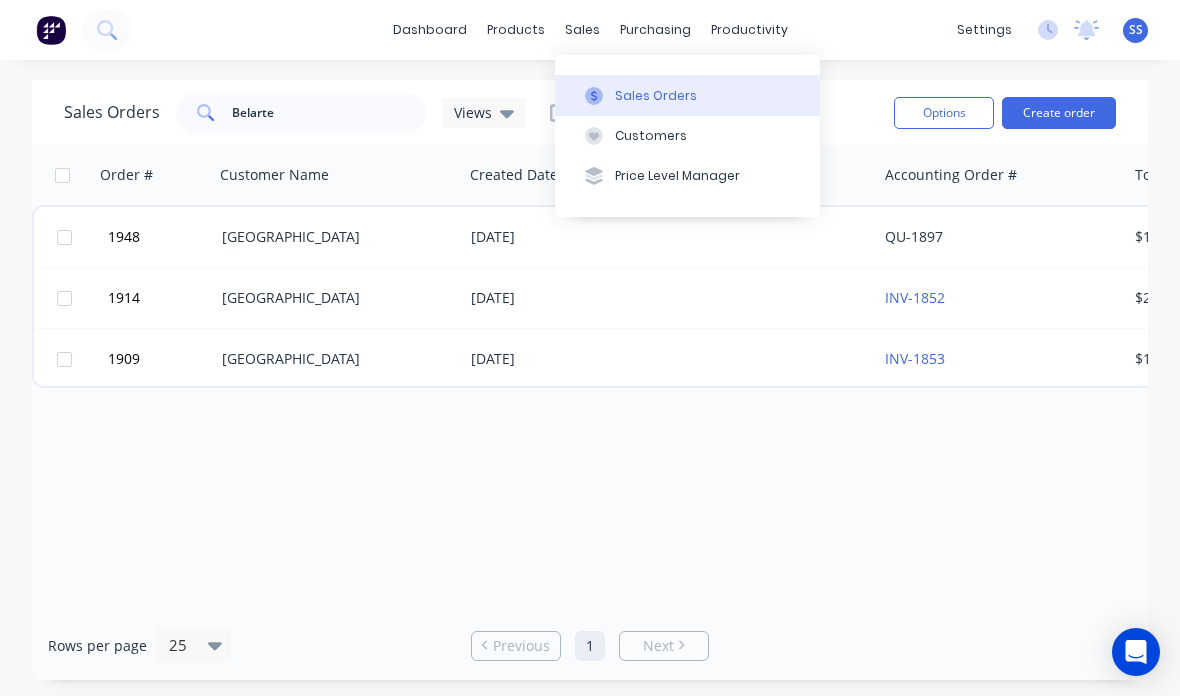 click on "Create order" at bounding box center [1059, 113] 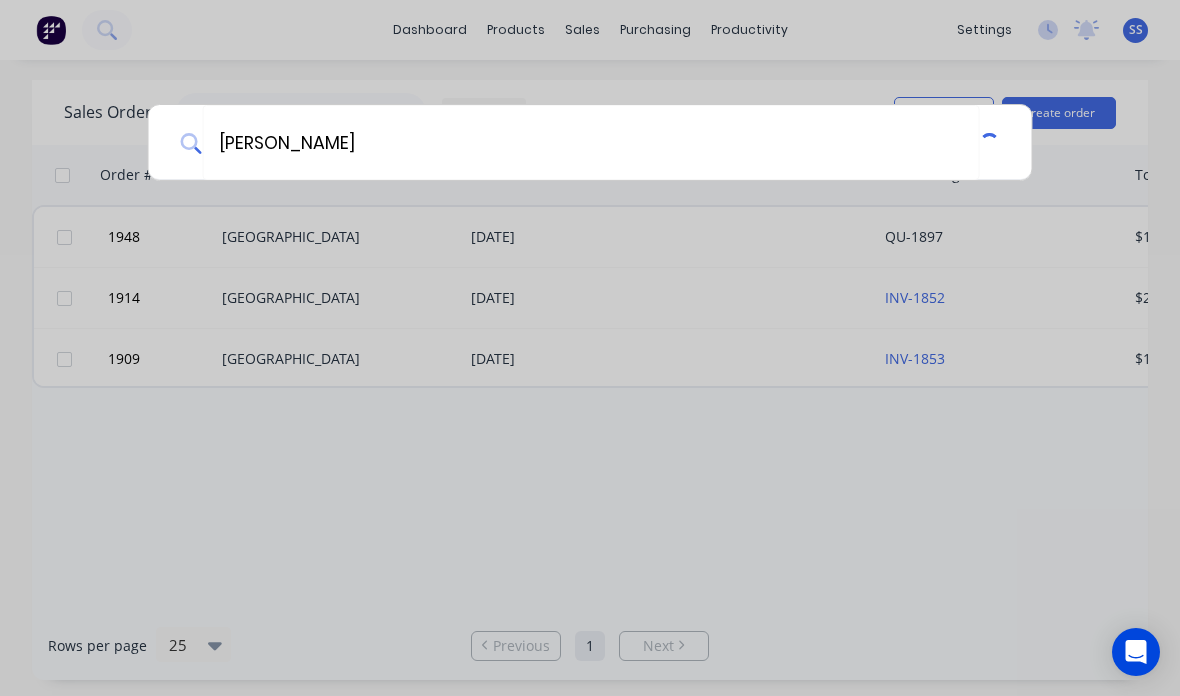 type on "Belar" 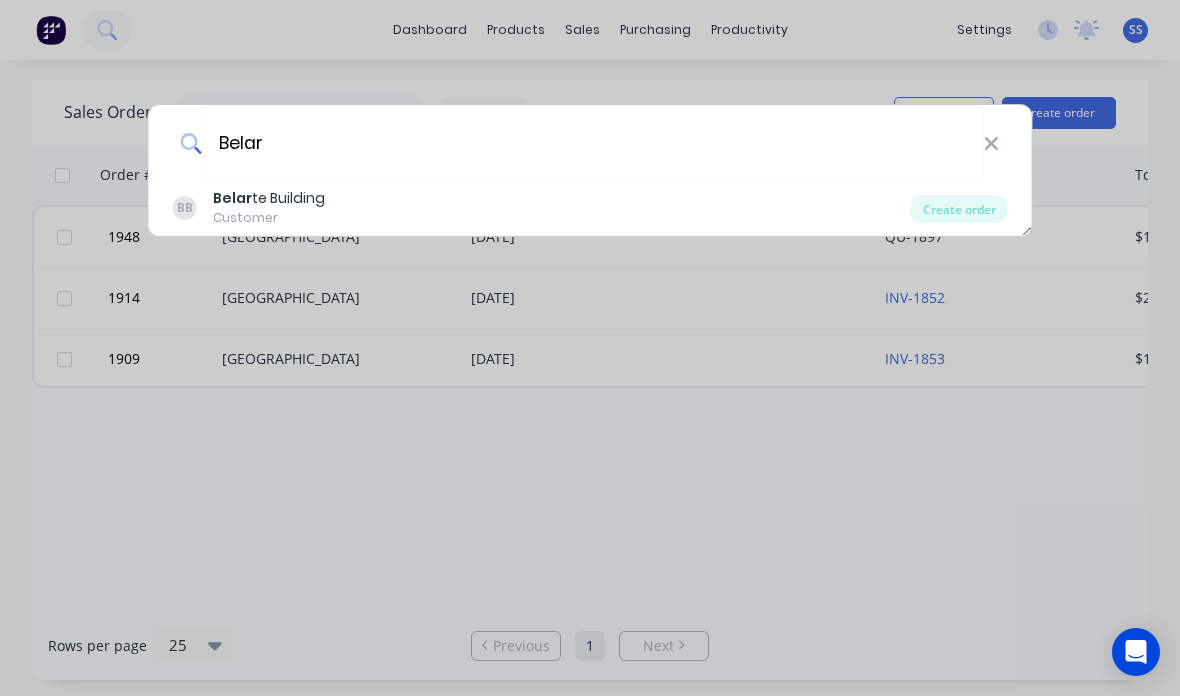 click on "BB Belar te Building Customer" at bounding box center [542, 207] 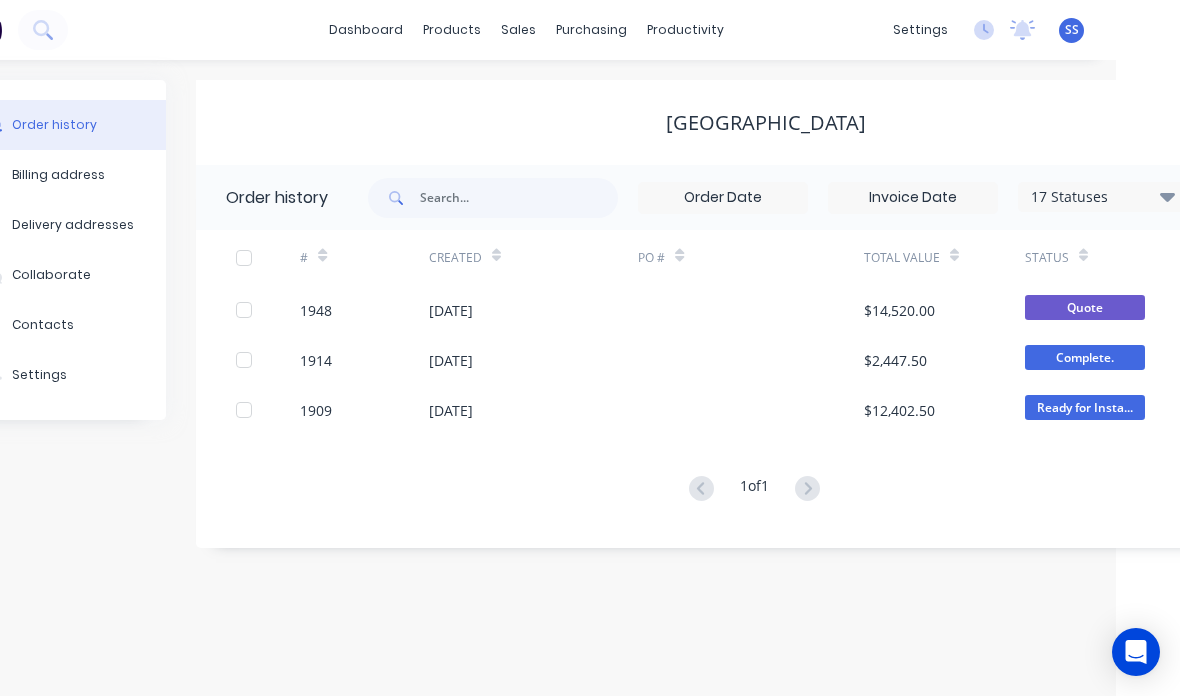 scroll, scrollTop: 0, scrollLeft: 304, axis: horizontal 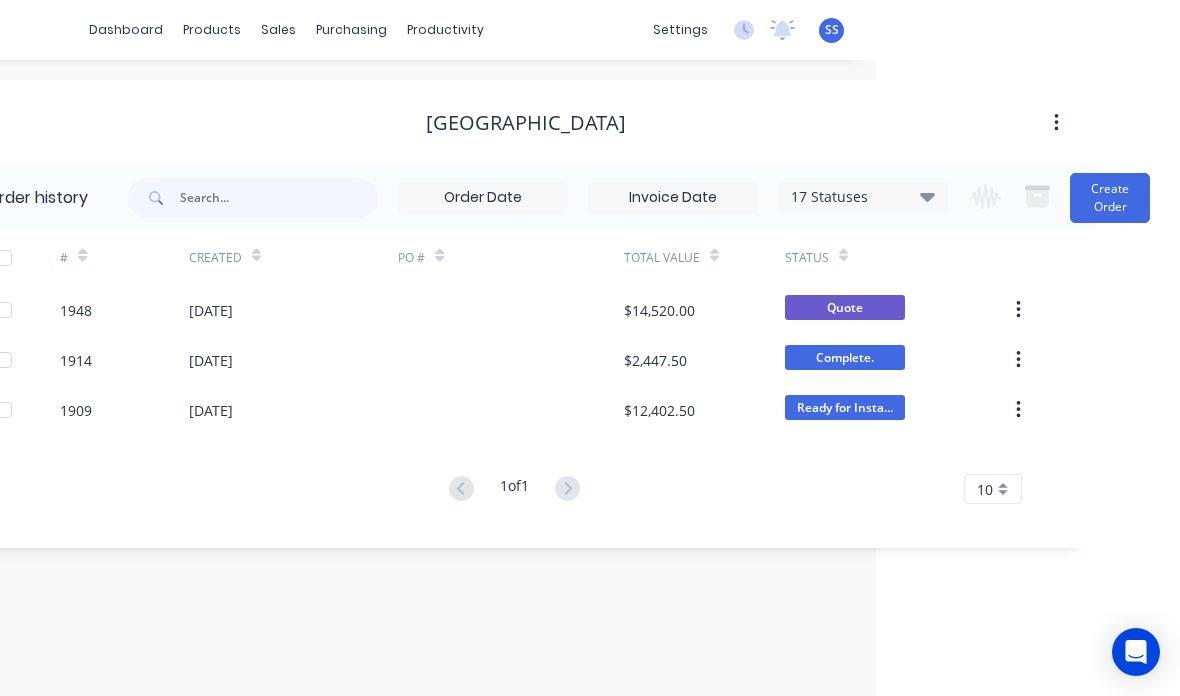 click on "Create Order" at bounding box center (1110, 198) 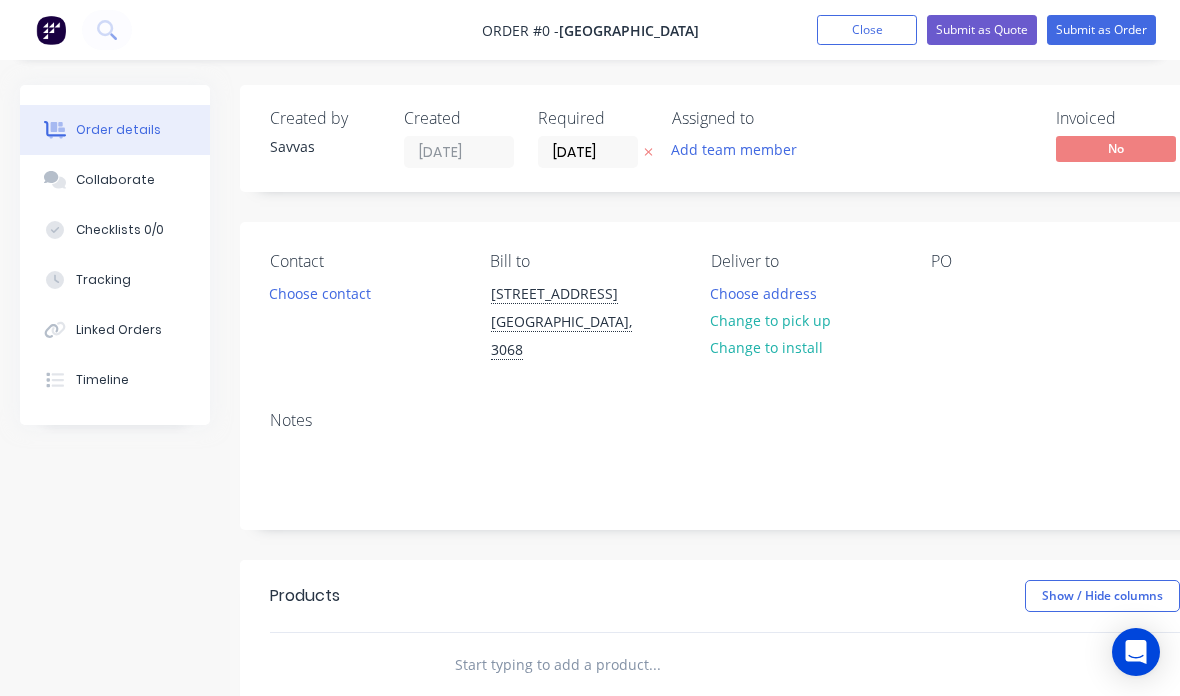 click on "Choose contact" at bounding box center (320, 292) 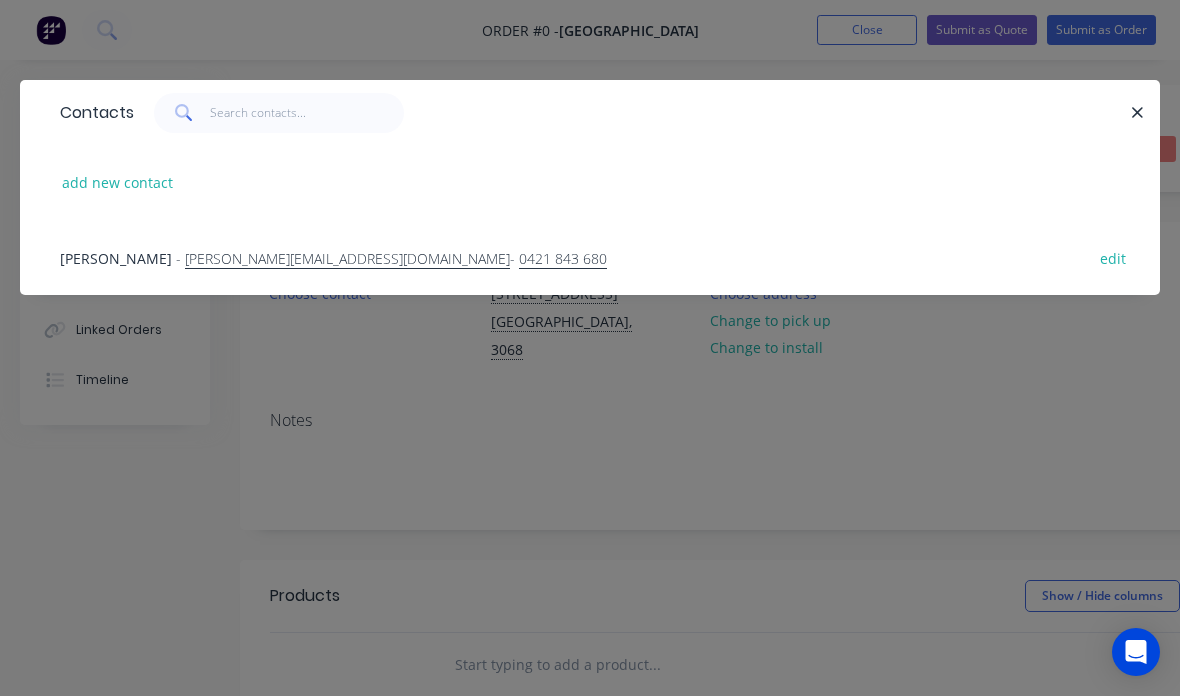 click on "[PERSON_NAME] -   [PERSON_NAME][EMAIL_ADDRESS][DOMAIN_NAME]  -   0421 843 680 edit" at bounding box center (590, 257) 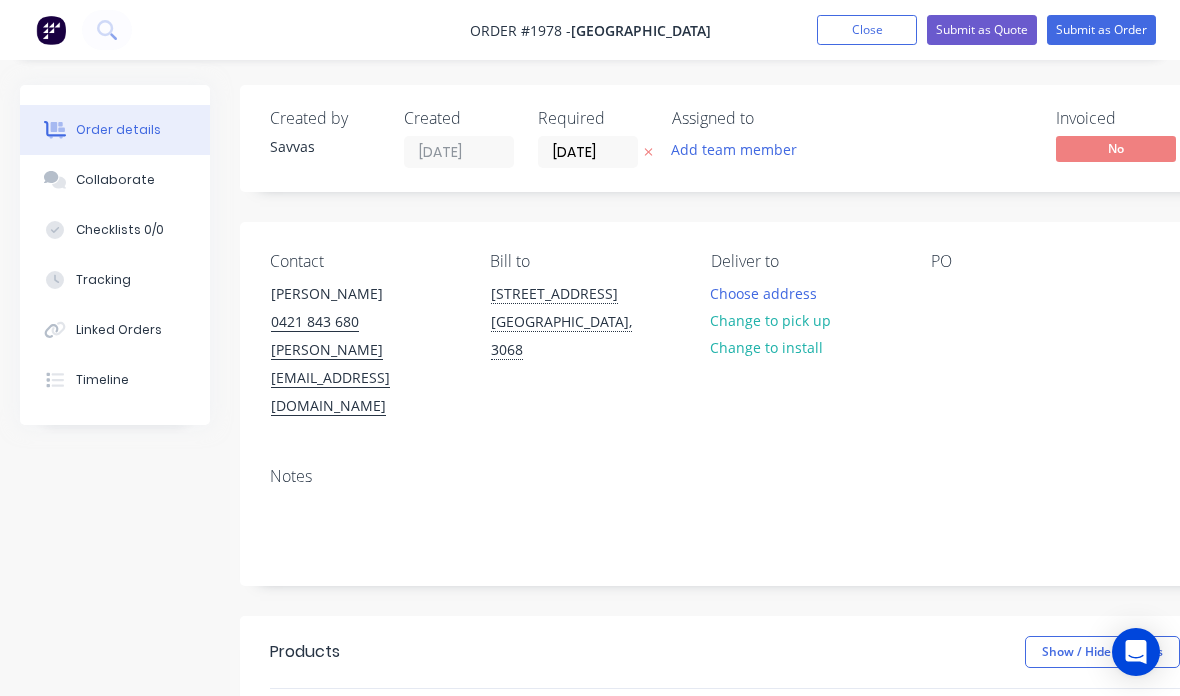 click at bounding box center [648, 152] 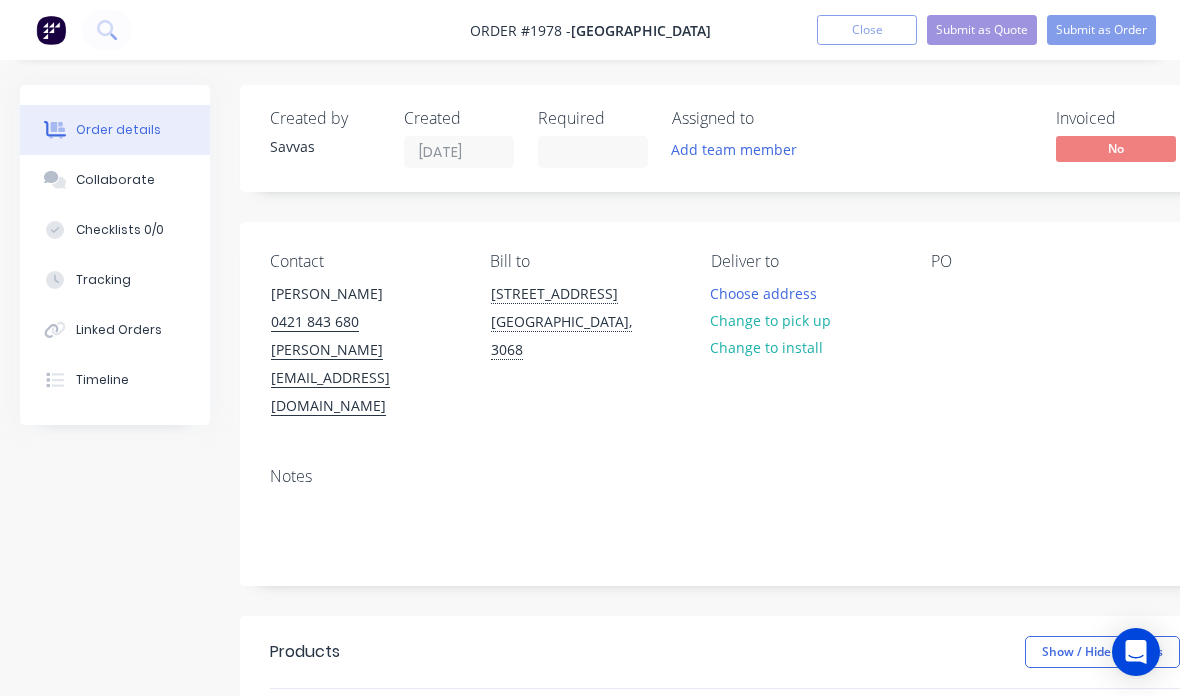 type 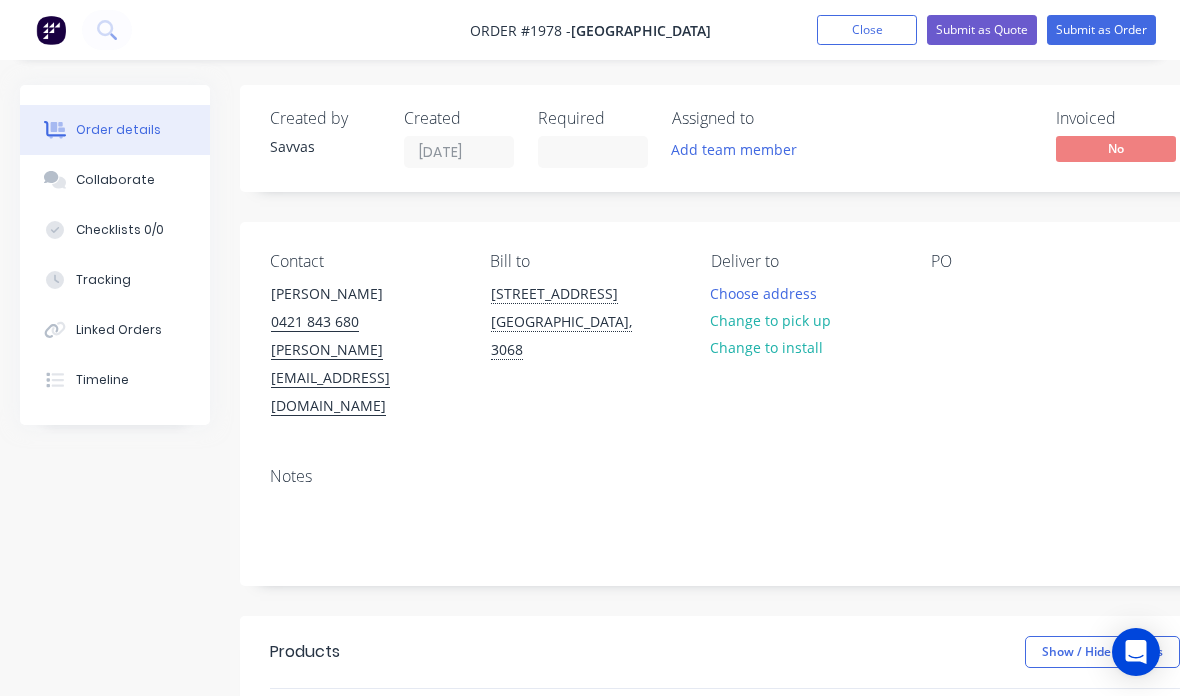 click on "Change to install" at bounding box center (767, 347) 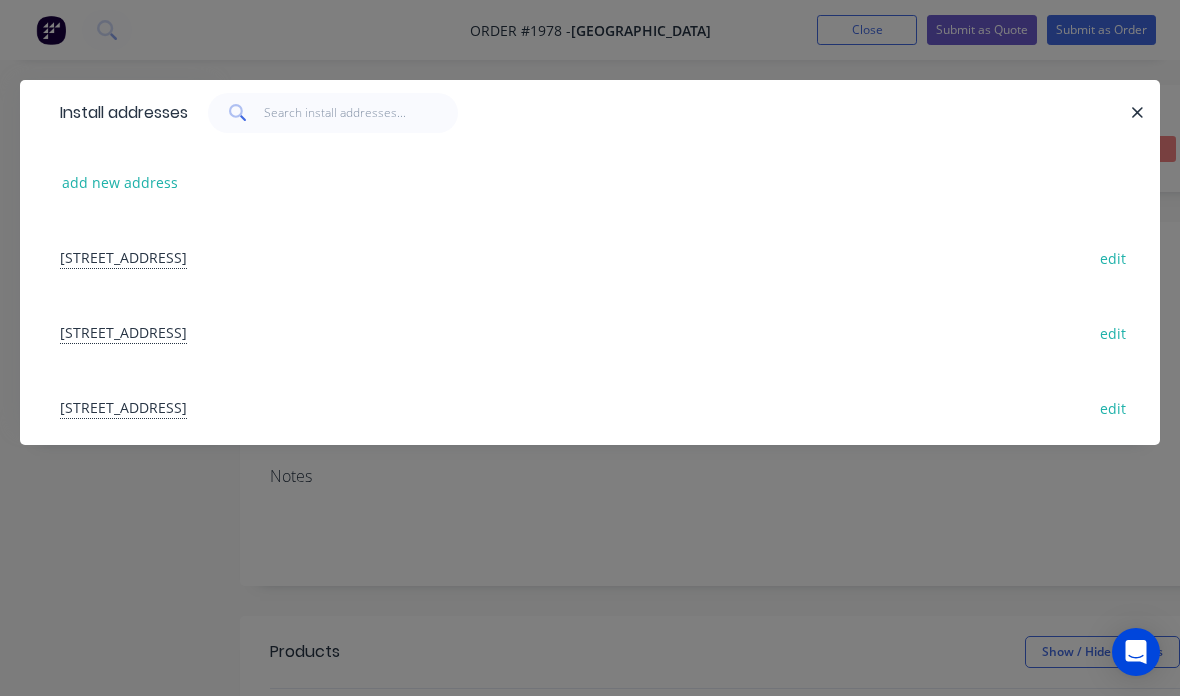 click on "[STREET_ADDRESS] edit" at bounding box center (590, 407) 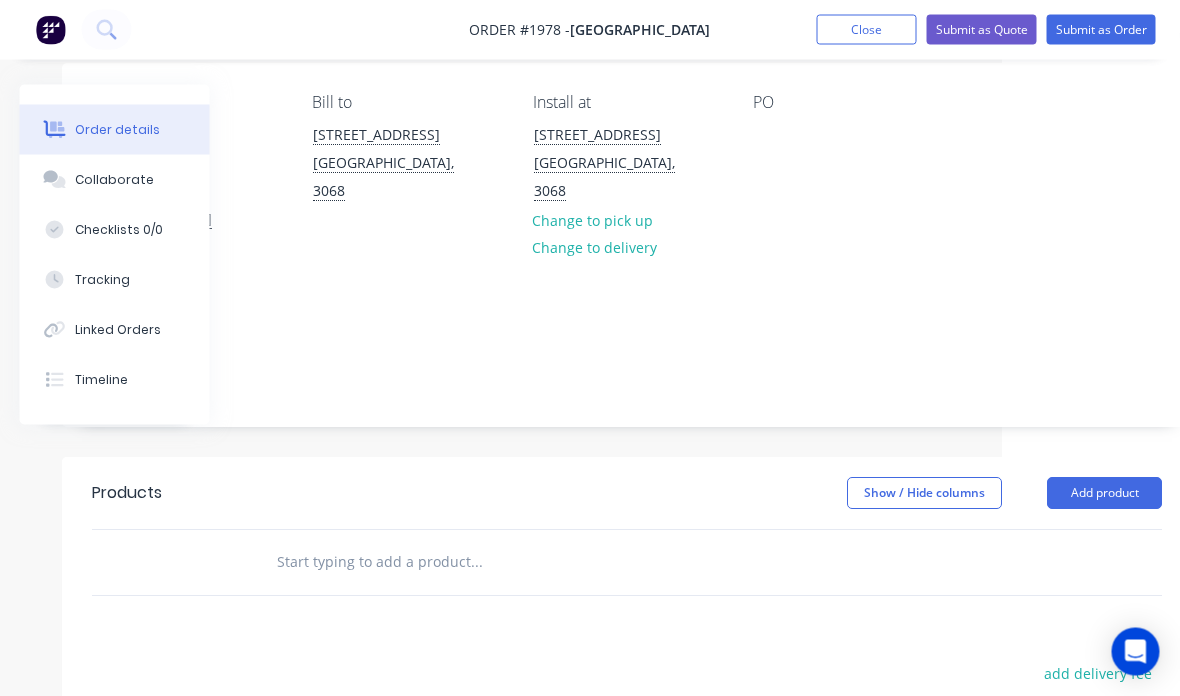 scroll, scrollTop: 158, scrollLeft: 210, axis: both 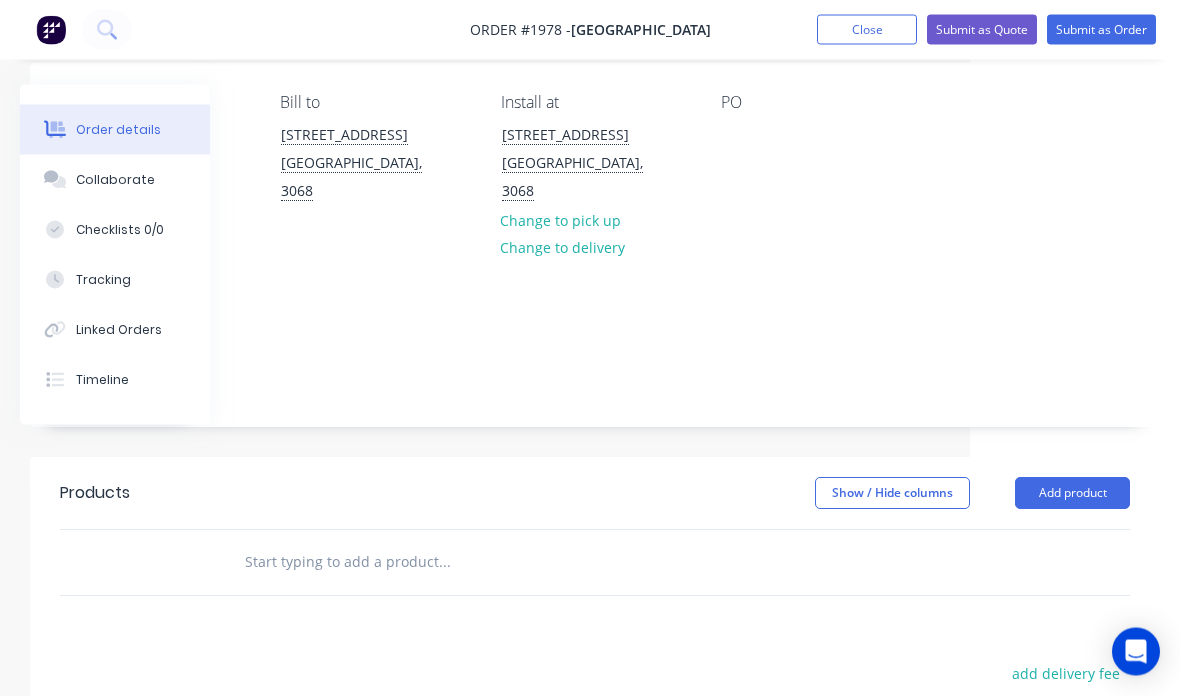 click on "Add product" at bounding box center [1072, 494] 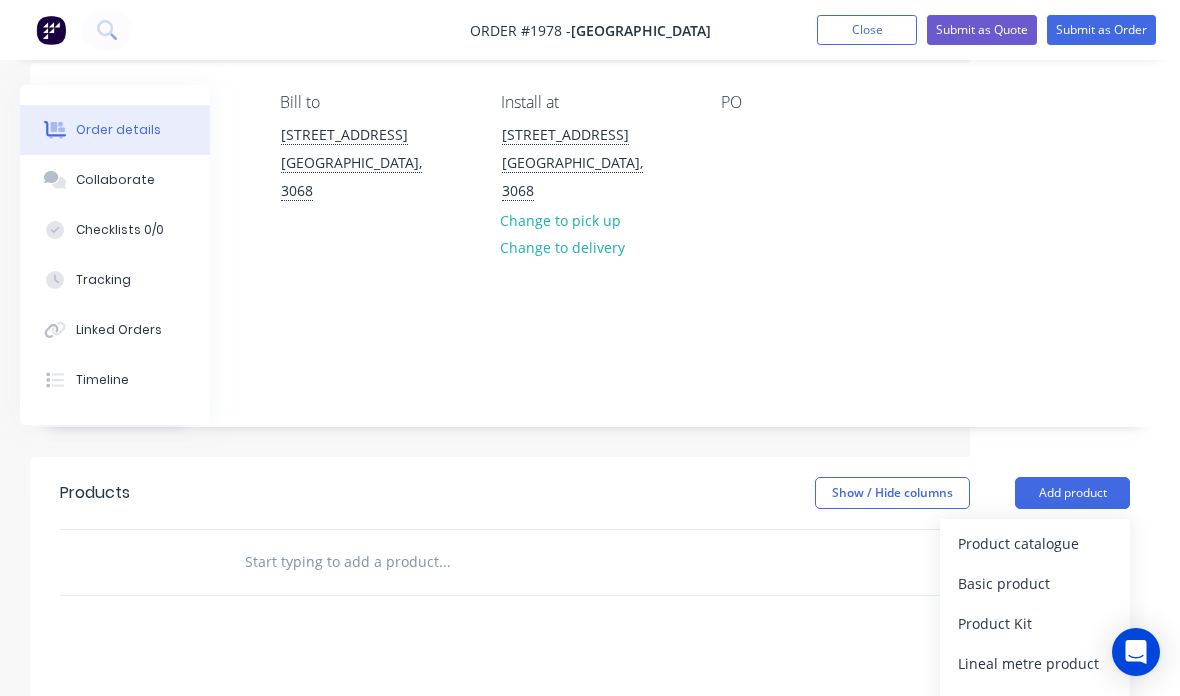click on "Basic product" at bounding box center (1035, 583) 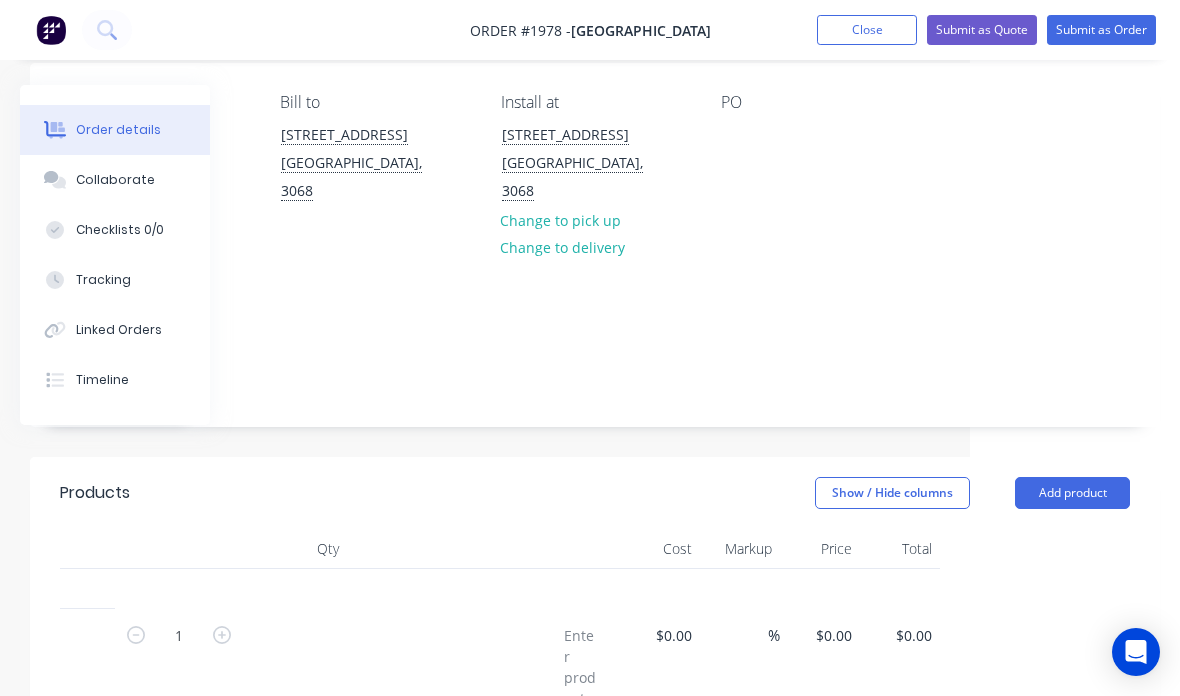 click on "Add product" at bounding box center (1072, 493) 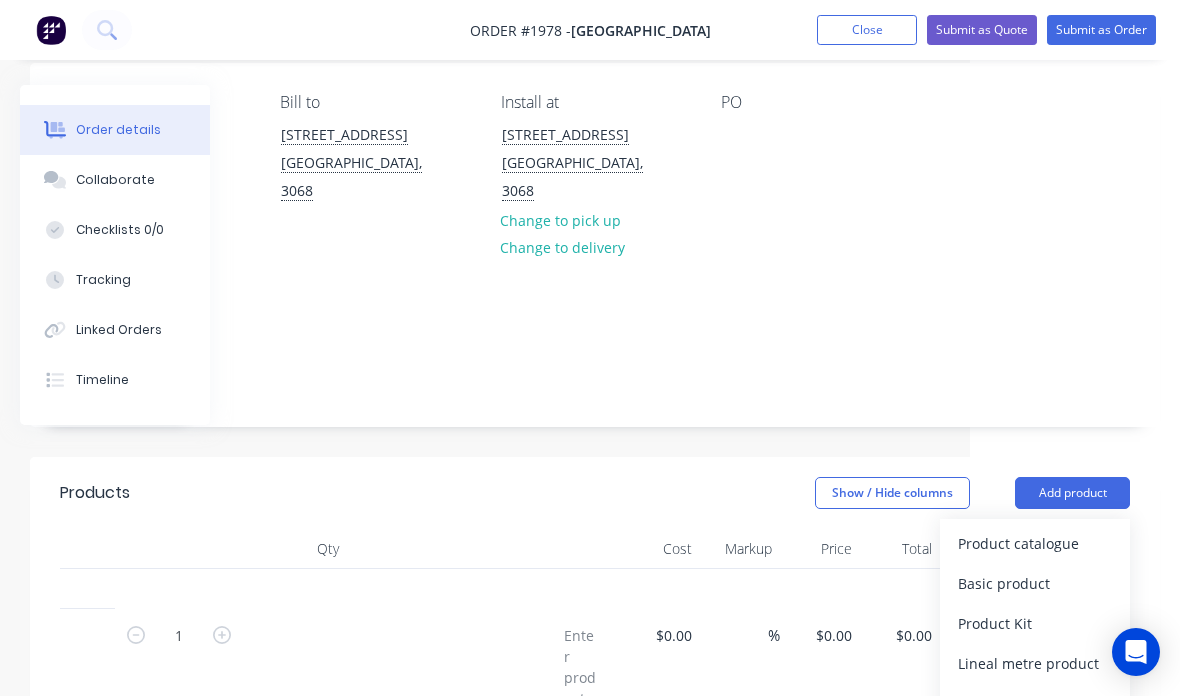 click on "Basic product" at bounding box center [1035, 583] 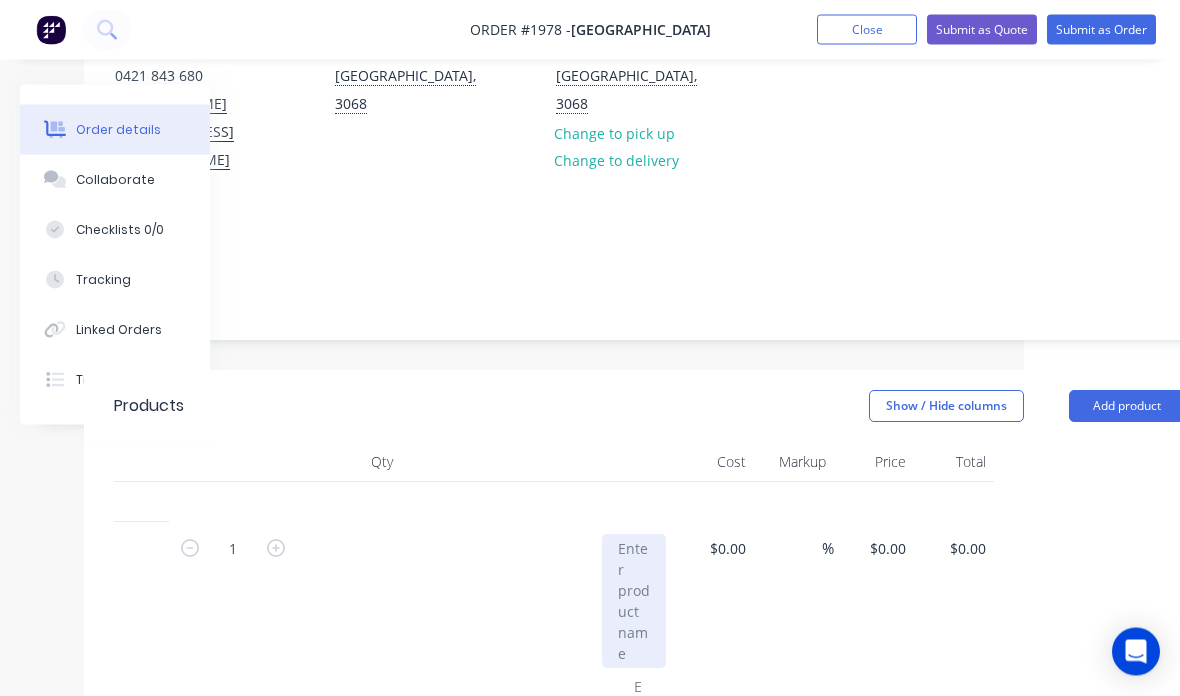 click at bounding box center [634, 602] 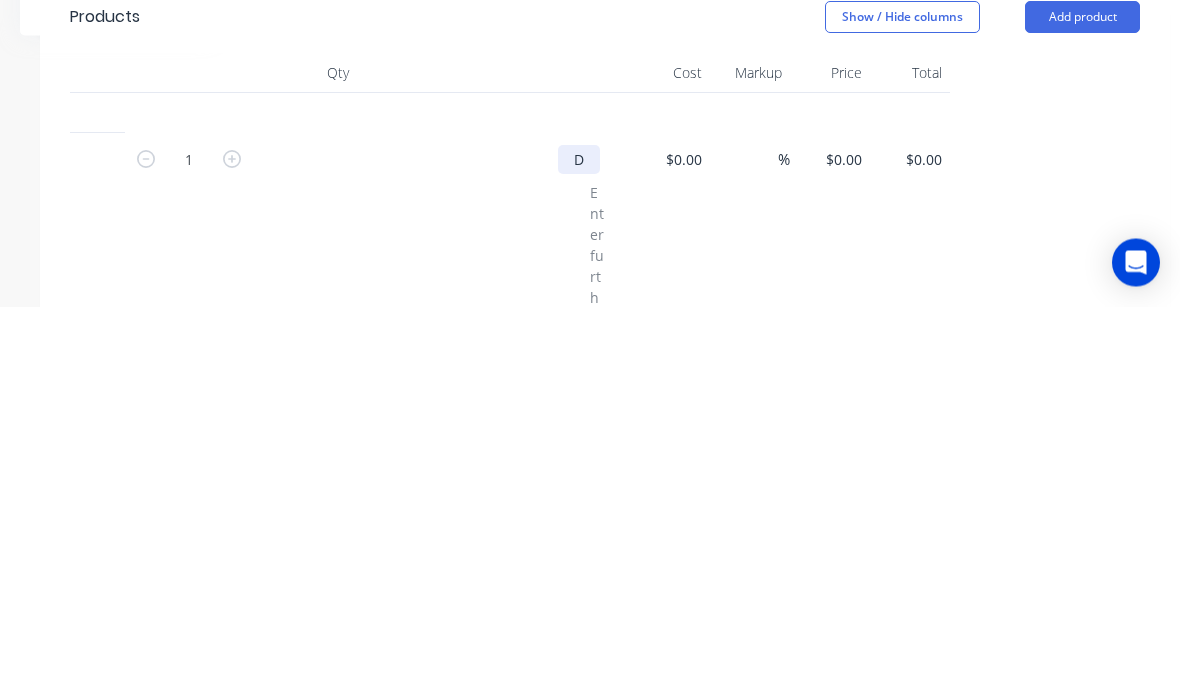 type 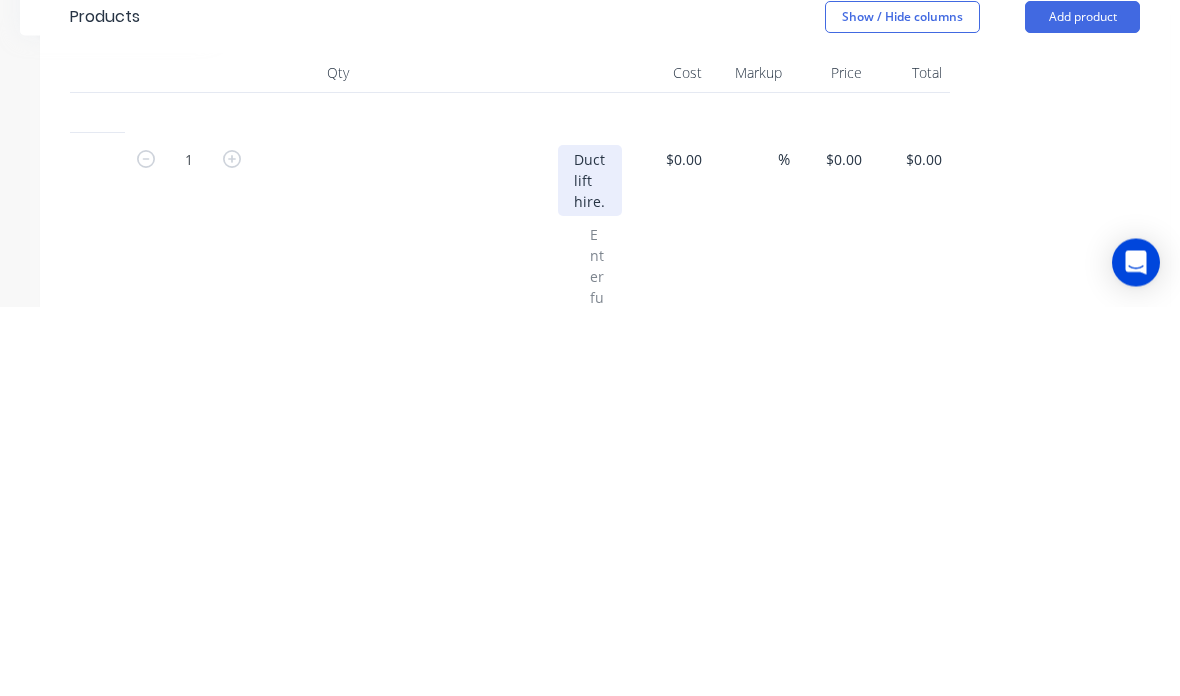 click on "Duct lift hire." at bounding box center [590, 570] 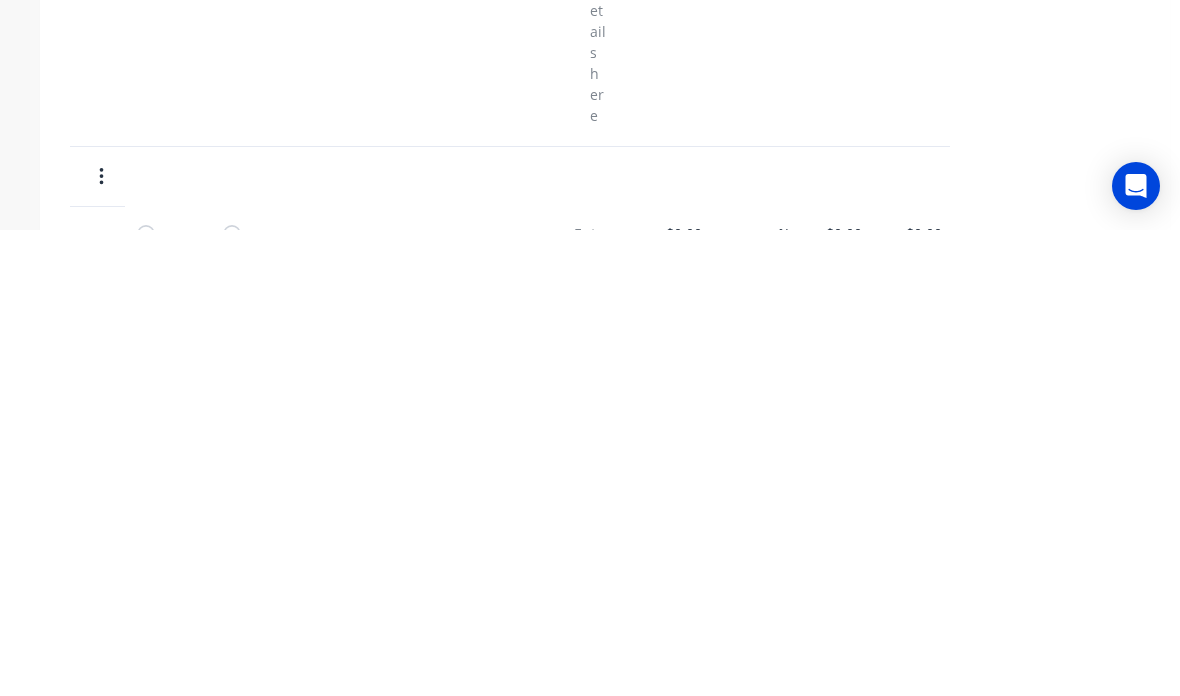scroll, scrollTop: 565, scrollLeft: 200, axis: both 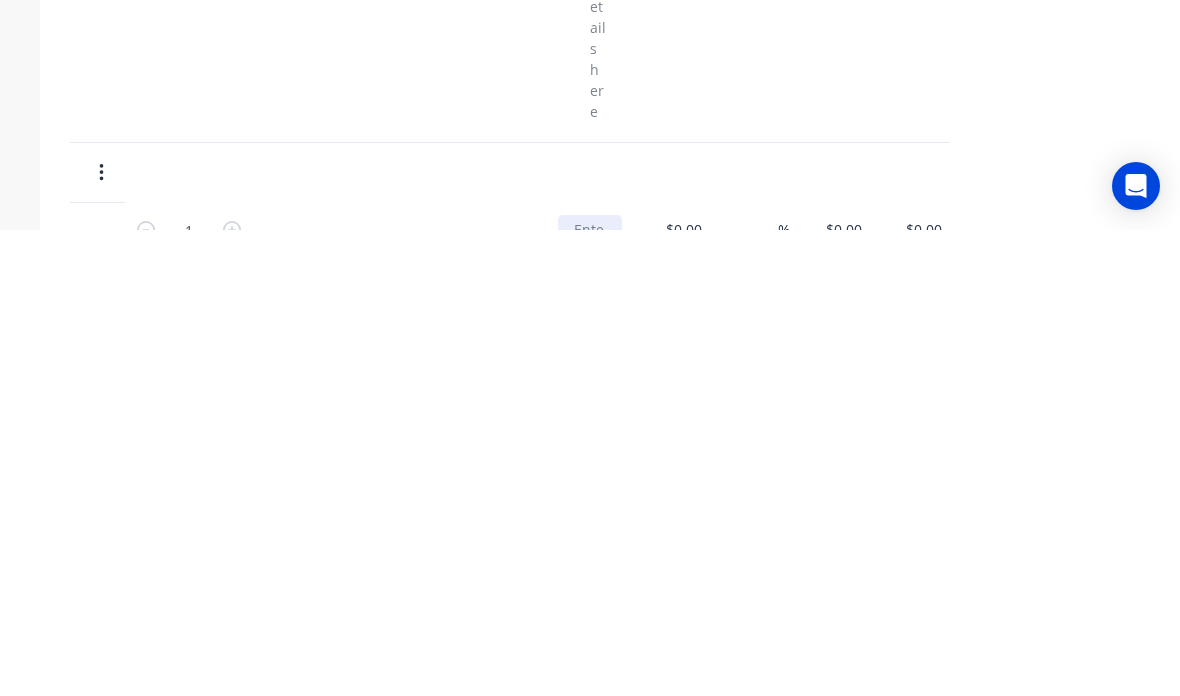 click at bounding box center (590, 748) 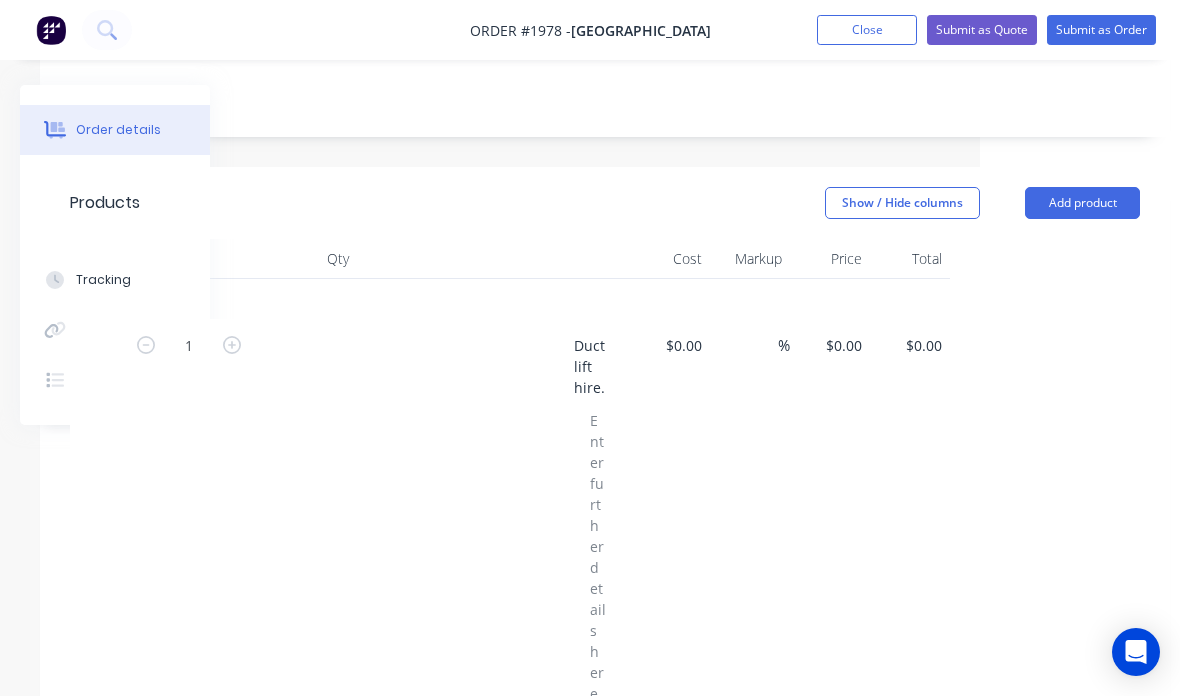 scroll, scrollTop: 434, scrollLeft: 200, axis: both 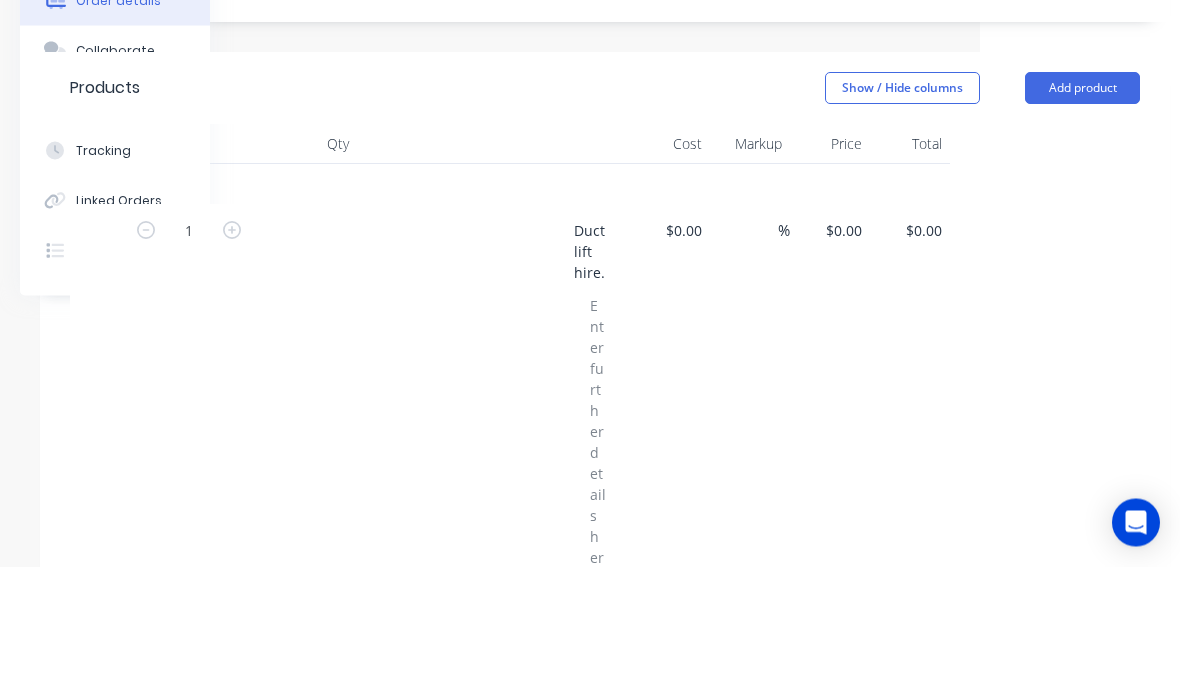 click on "$0.00" at bounding box center [847, 360] 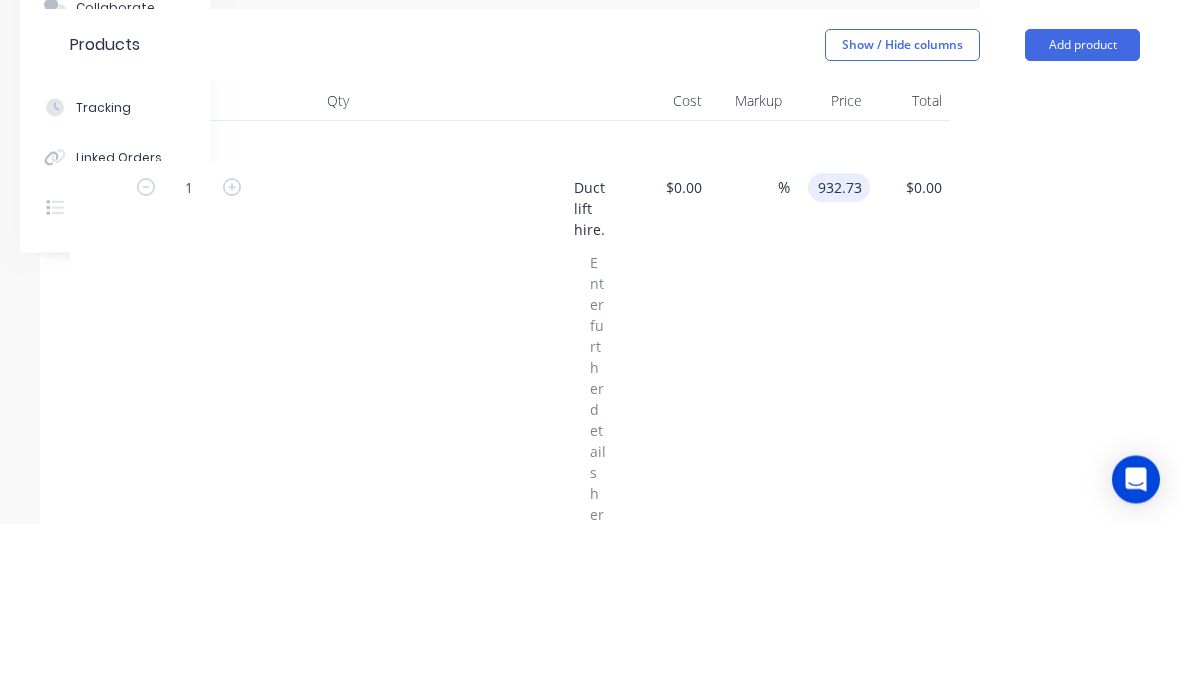 scroll, scrollTop: 687, scrollLeft: 200, axis: both 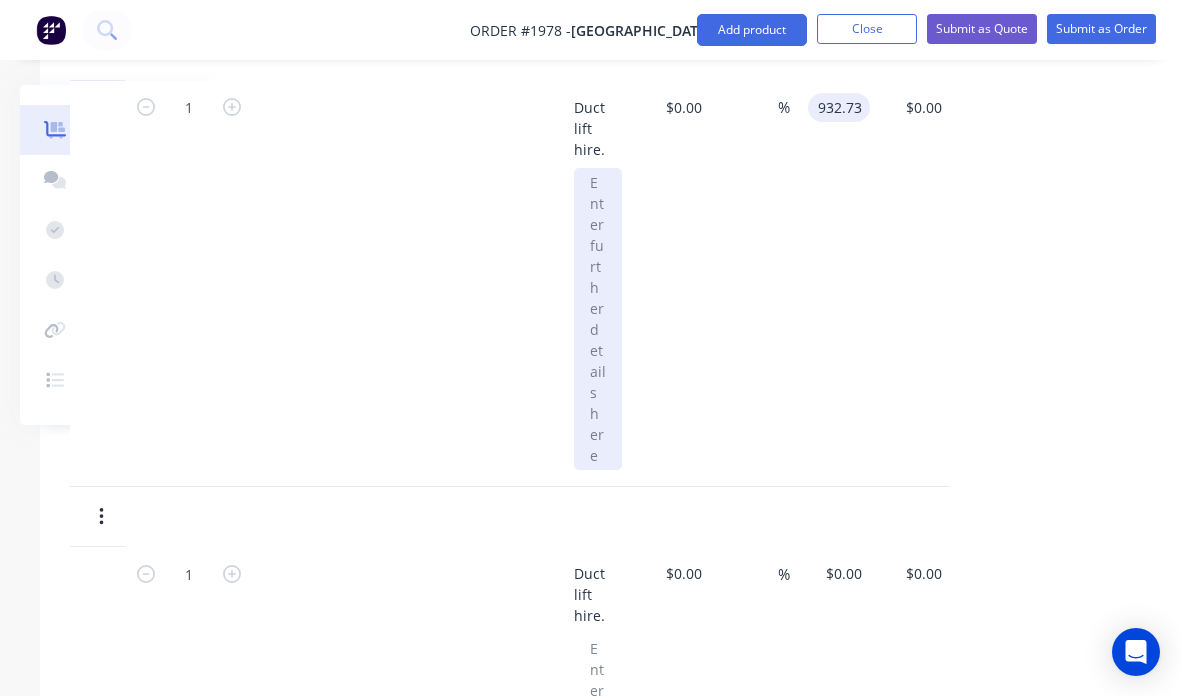 click at bounding box center [598, 319] 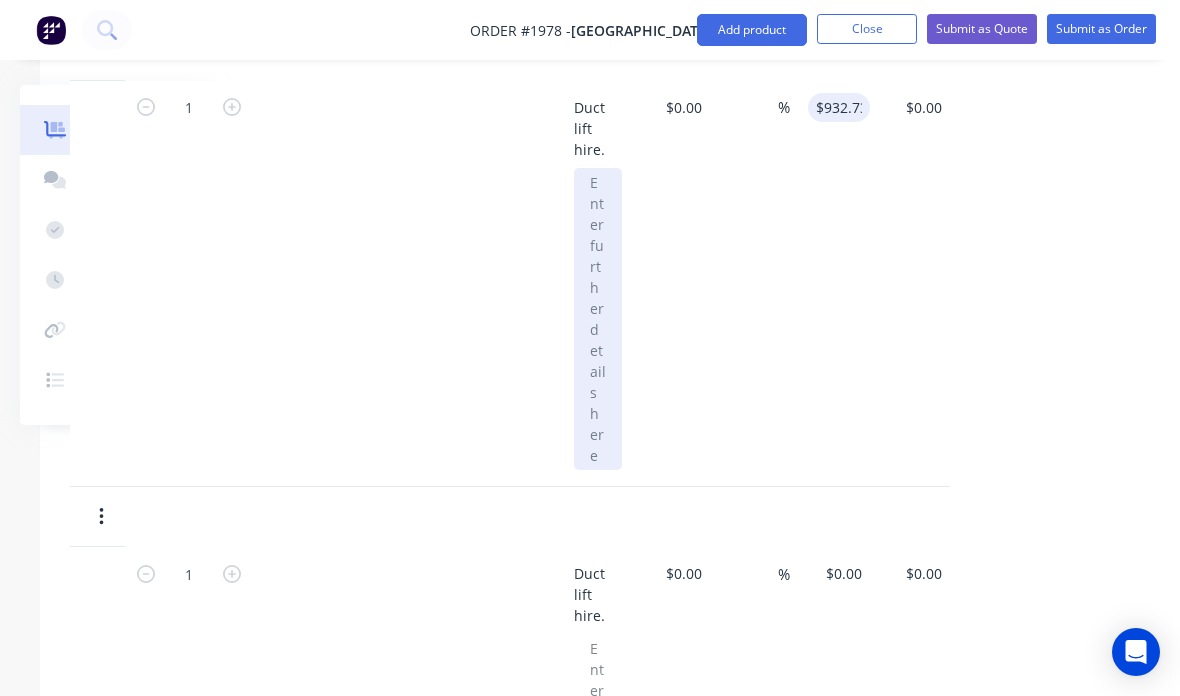 type on "$932.73" 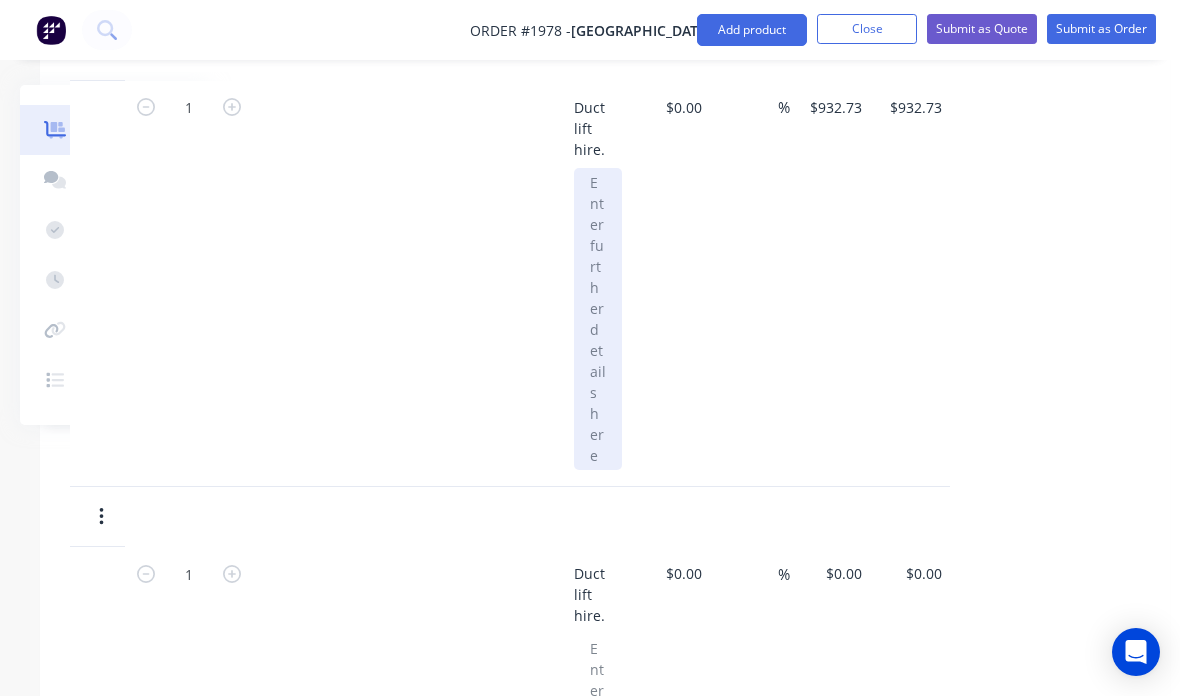 type 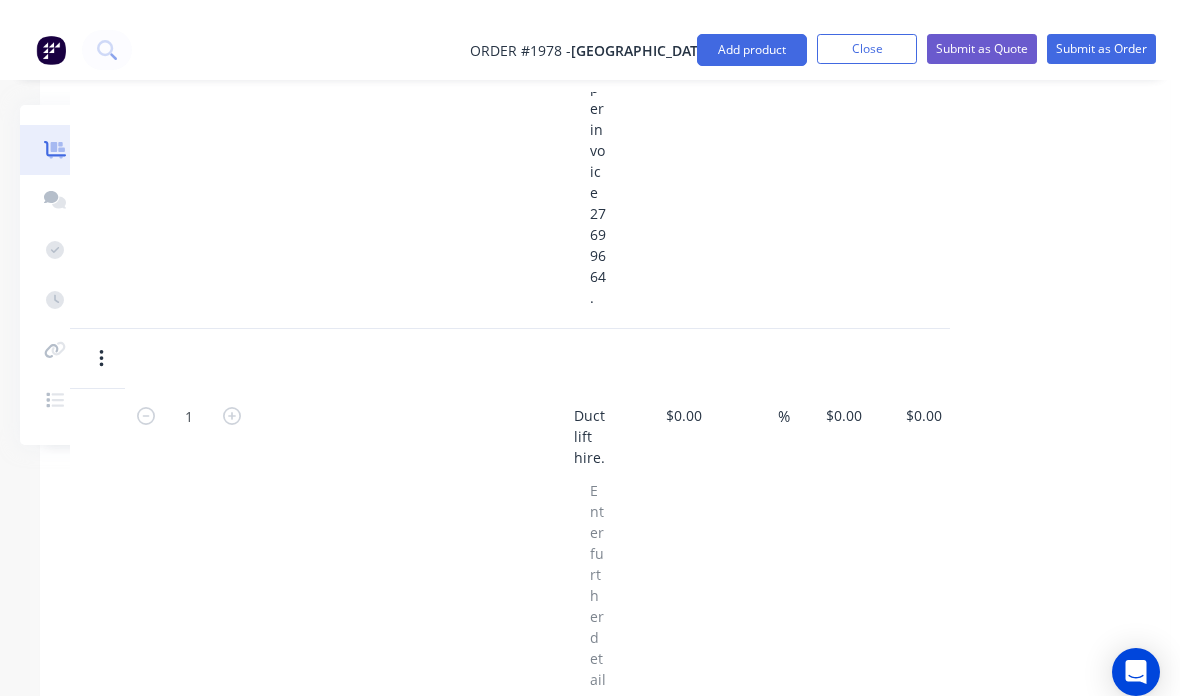 scroll, scrollTop: 883, scrollLeft: 200, axis: both 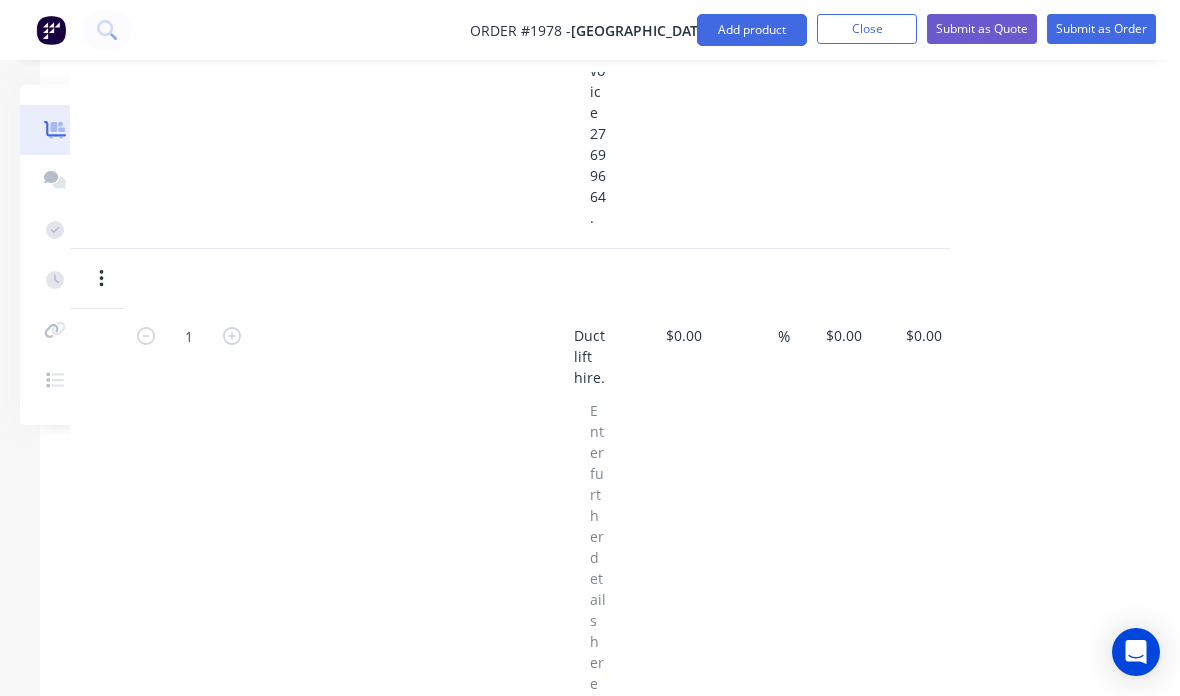 click on "$0.00 $0.00" at bounding box center (843, 335) 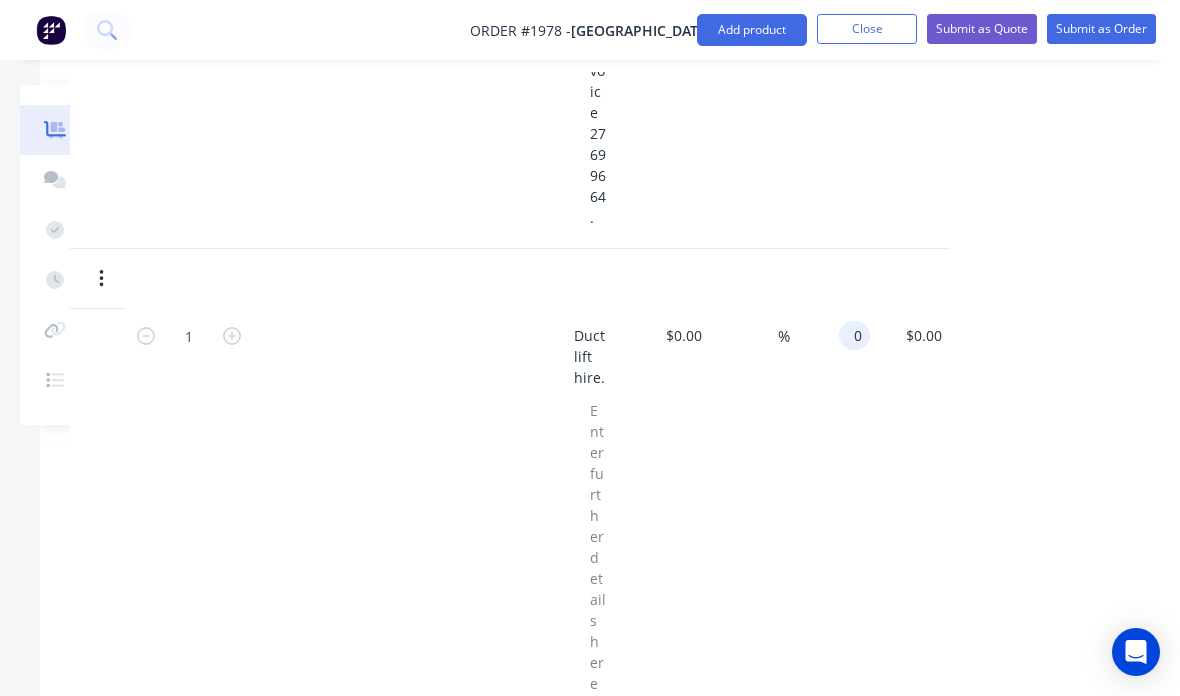 scroll, scrollTop: 883, scrollLeft: 210, axis: both 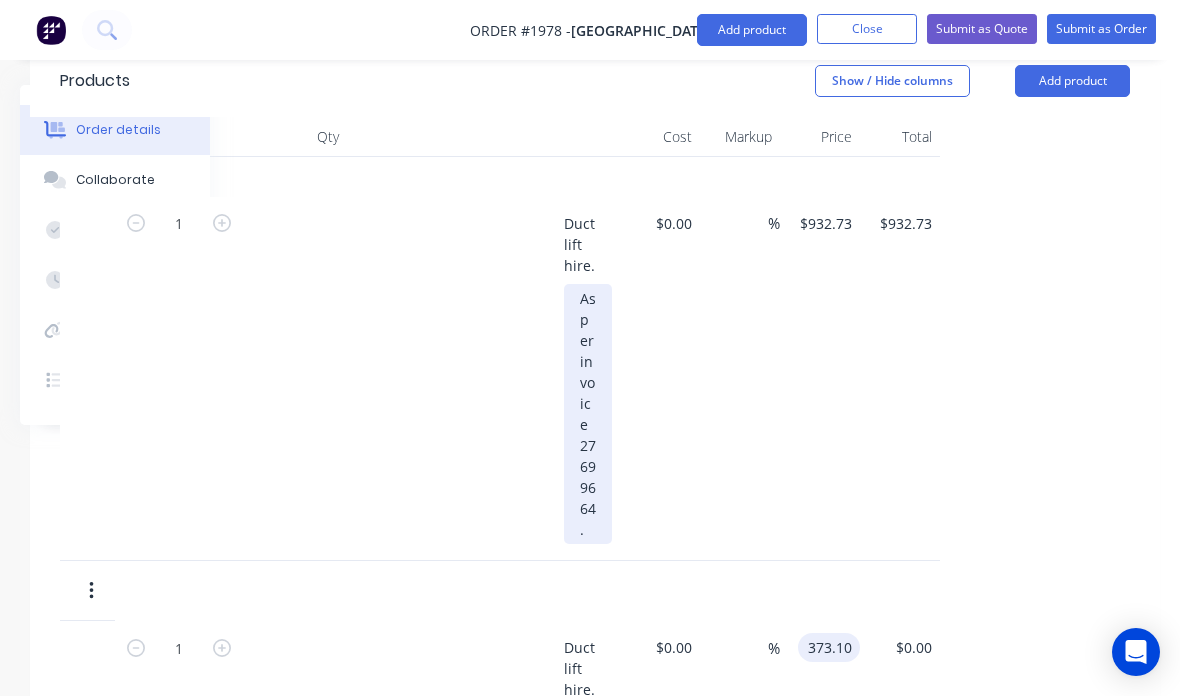 click on "As per invoice 27699664." at bounding box center [588, 414] 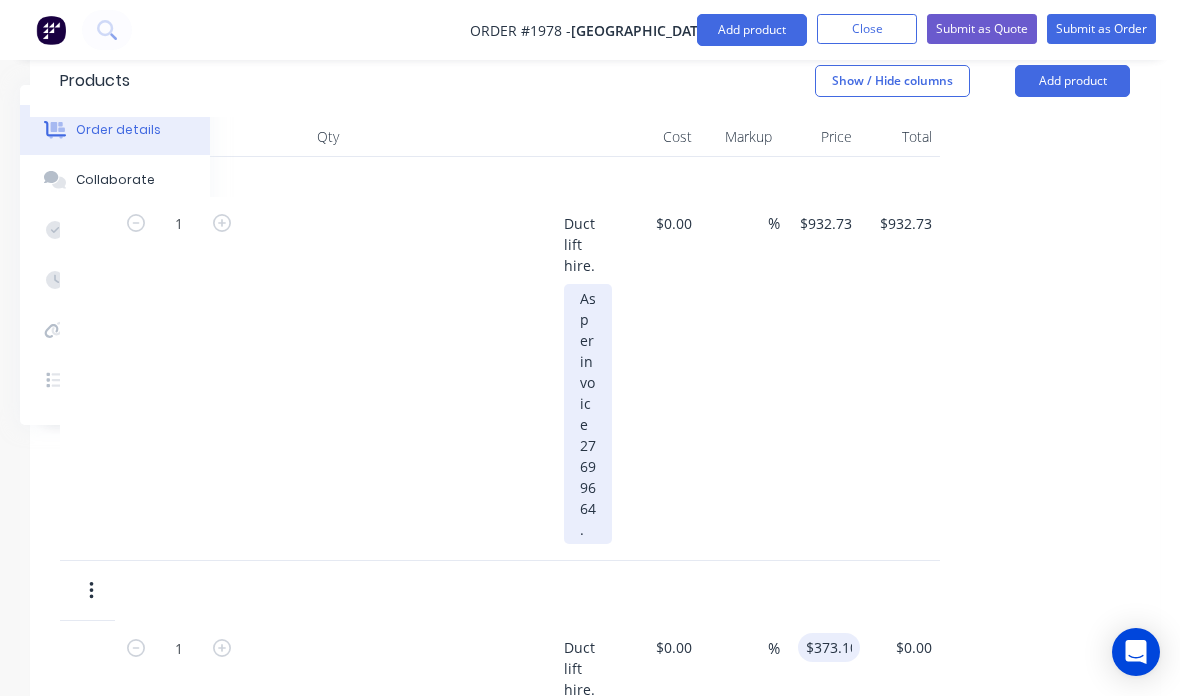 type on "$373.10" 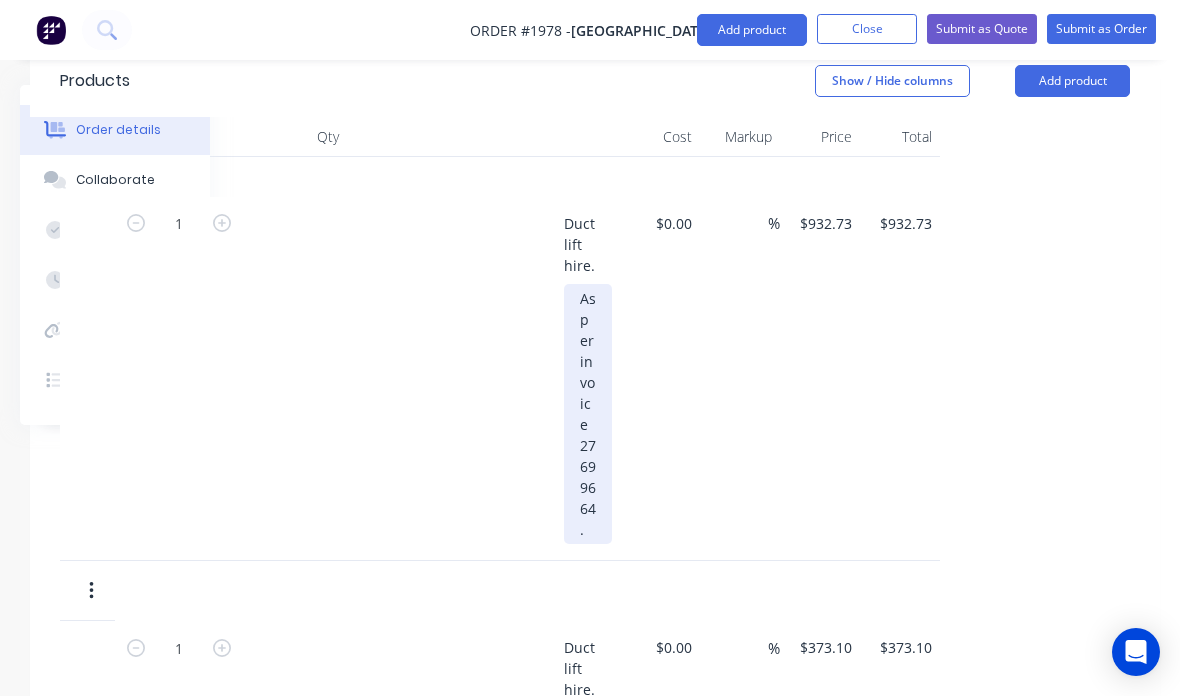 scroll, scrollTop: 571, scrollLeft: 208, axis: both 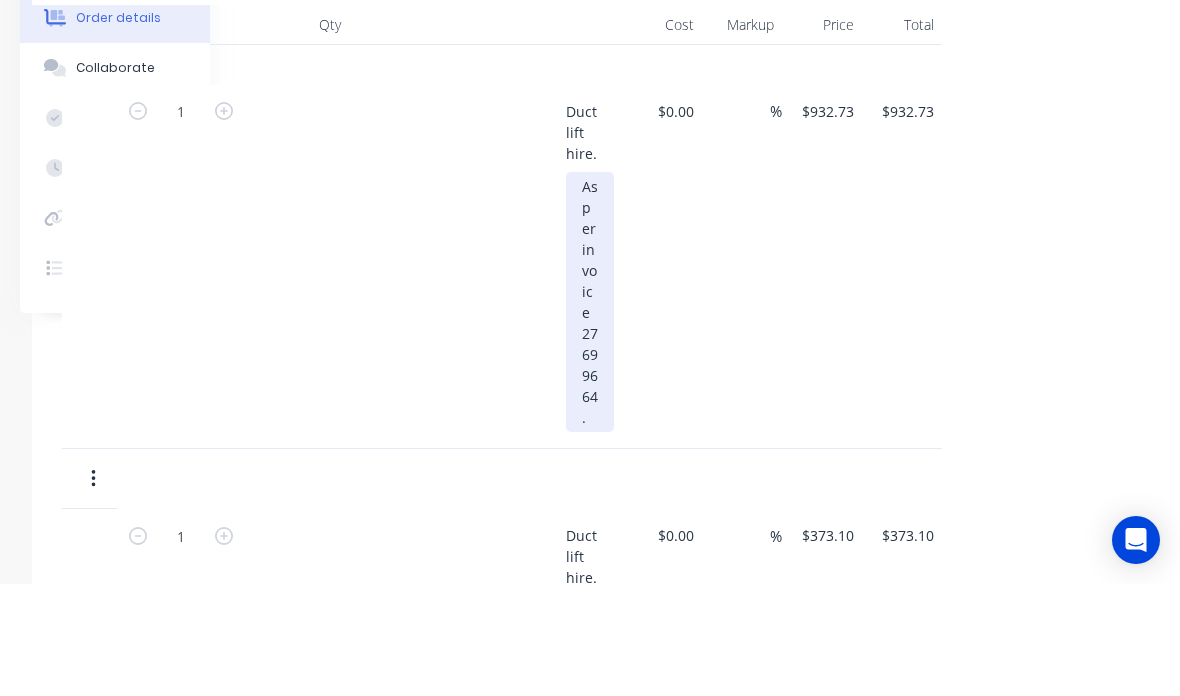 click on "As per invoice 27699664." at bounding box center (590, 414) 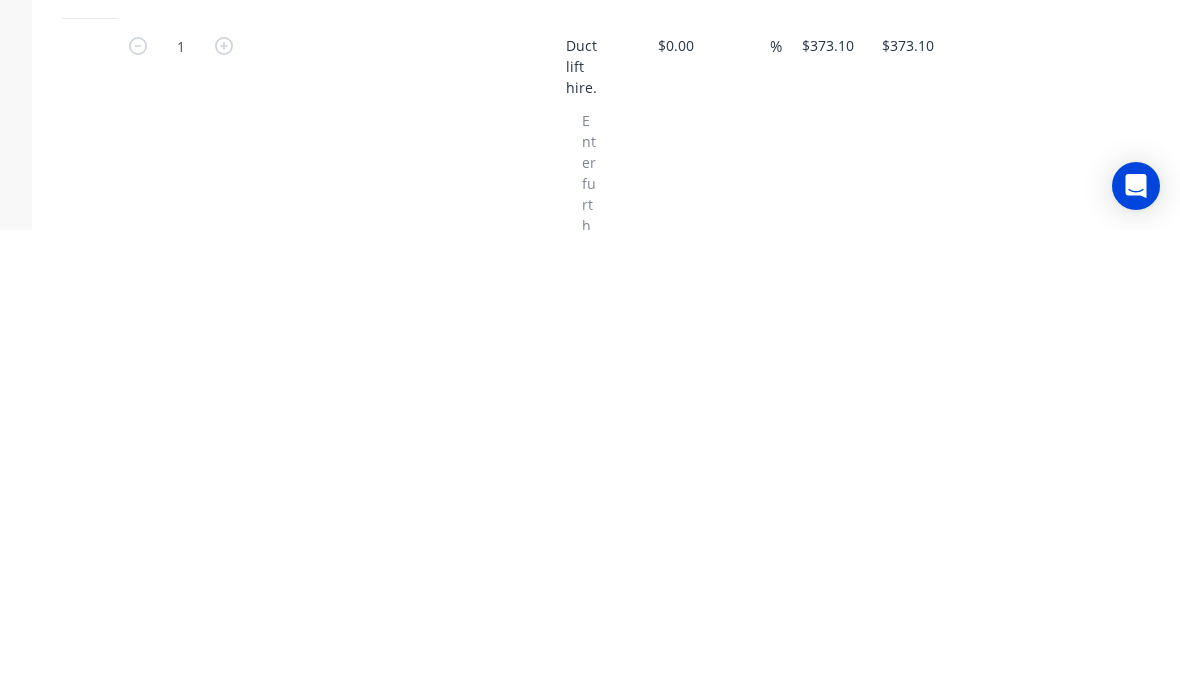 scroll, scrollTop: 796, scrollLeft: 208, axis: both 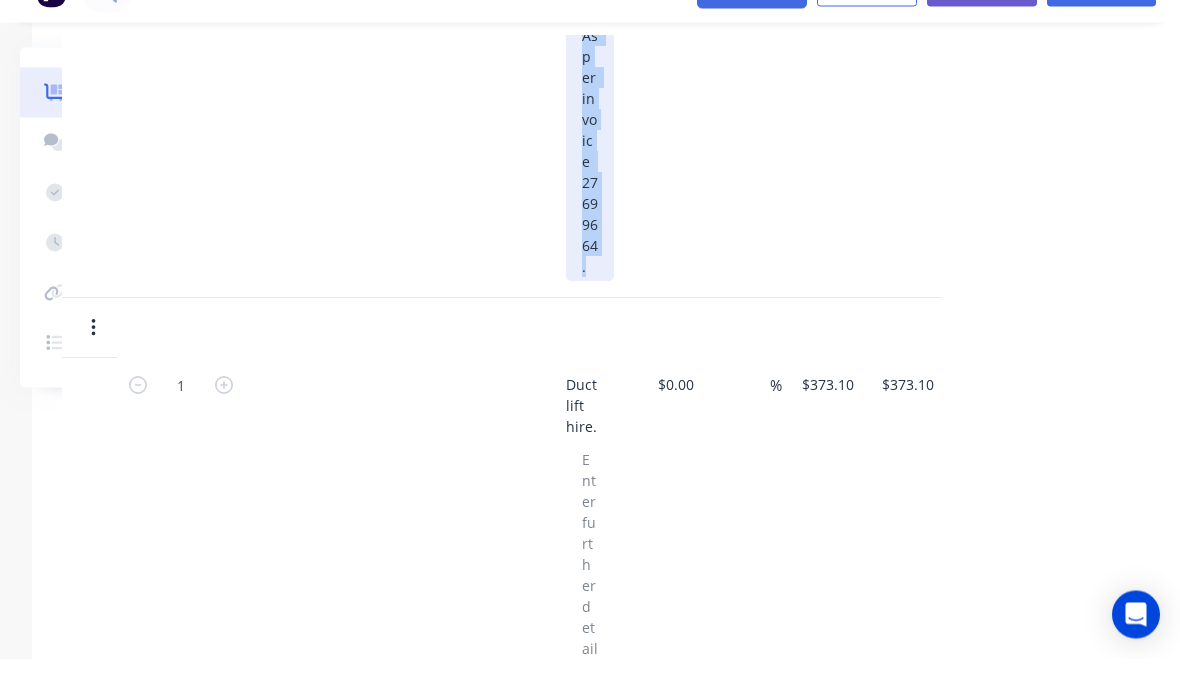 click on "As per invoice 27699664." at bounding box center [590, 189] 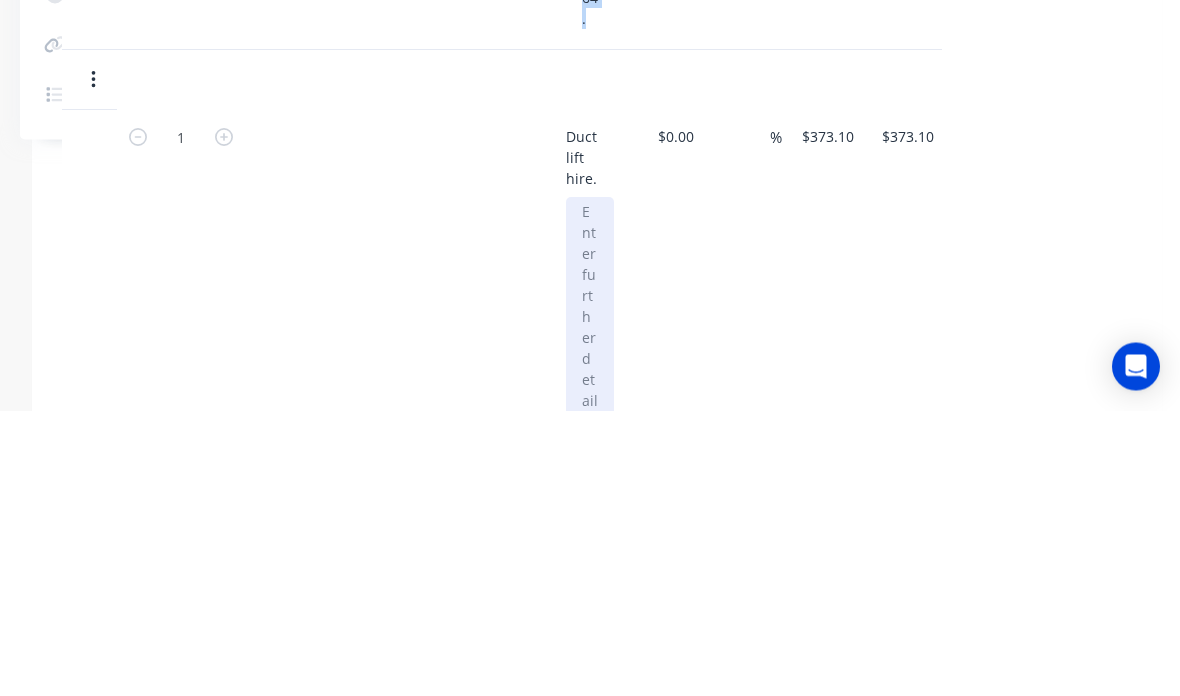 click at bounding box center [590, 634] 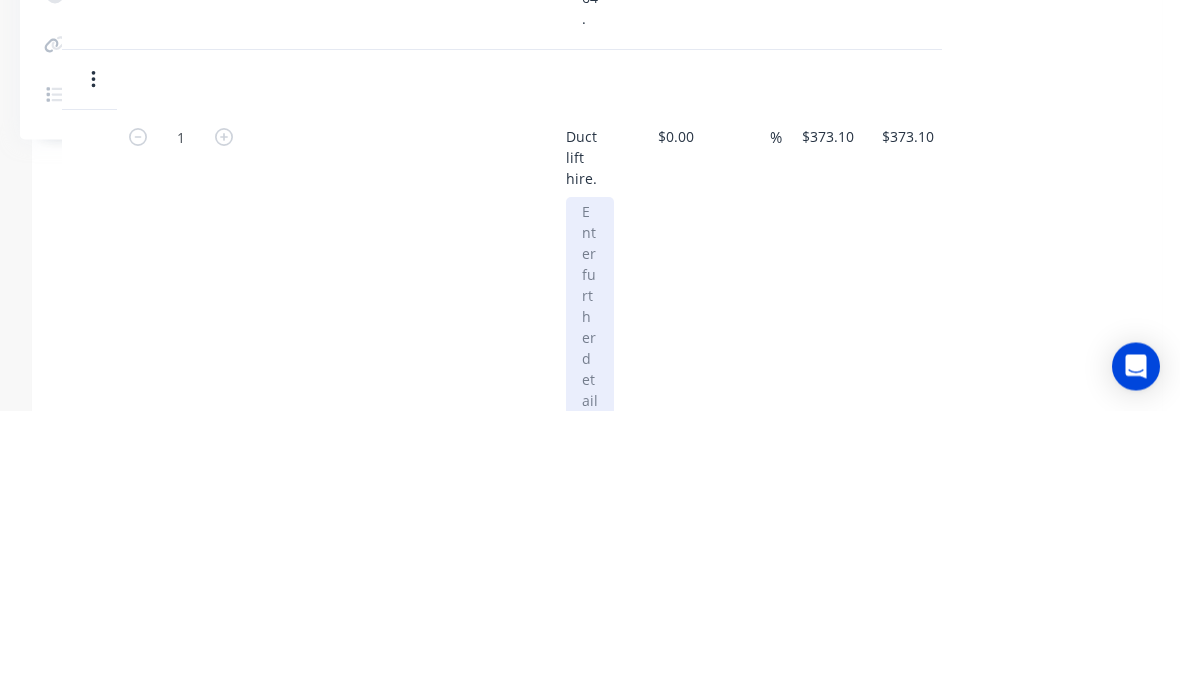 click at bounding box center [590, 634] 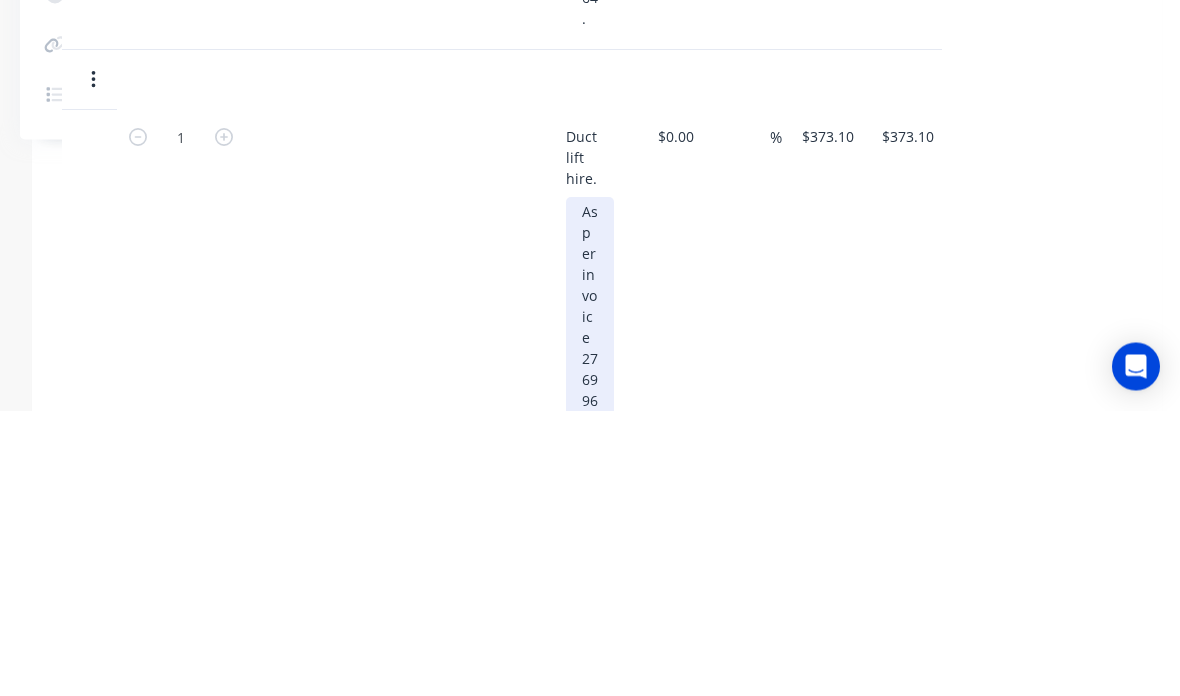 type 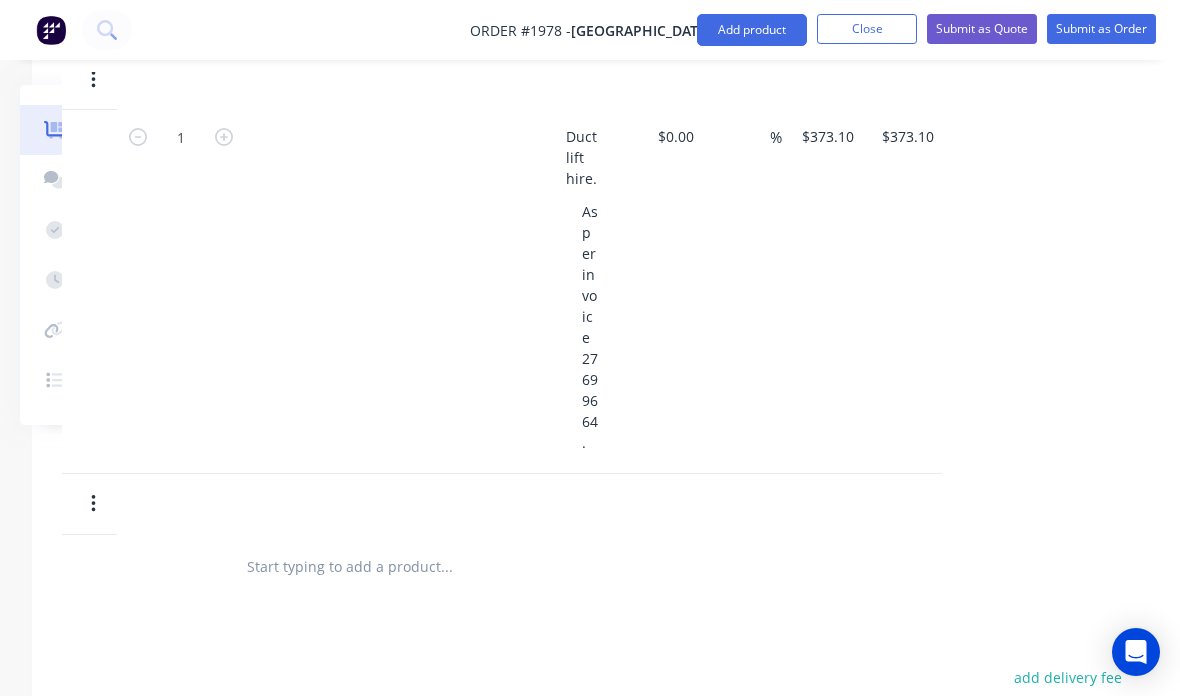 scroll, scrollTop: 1081, scrollLeft: 210, axis: both 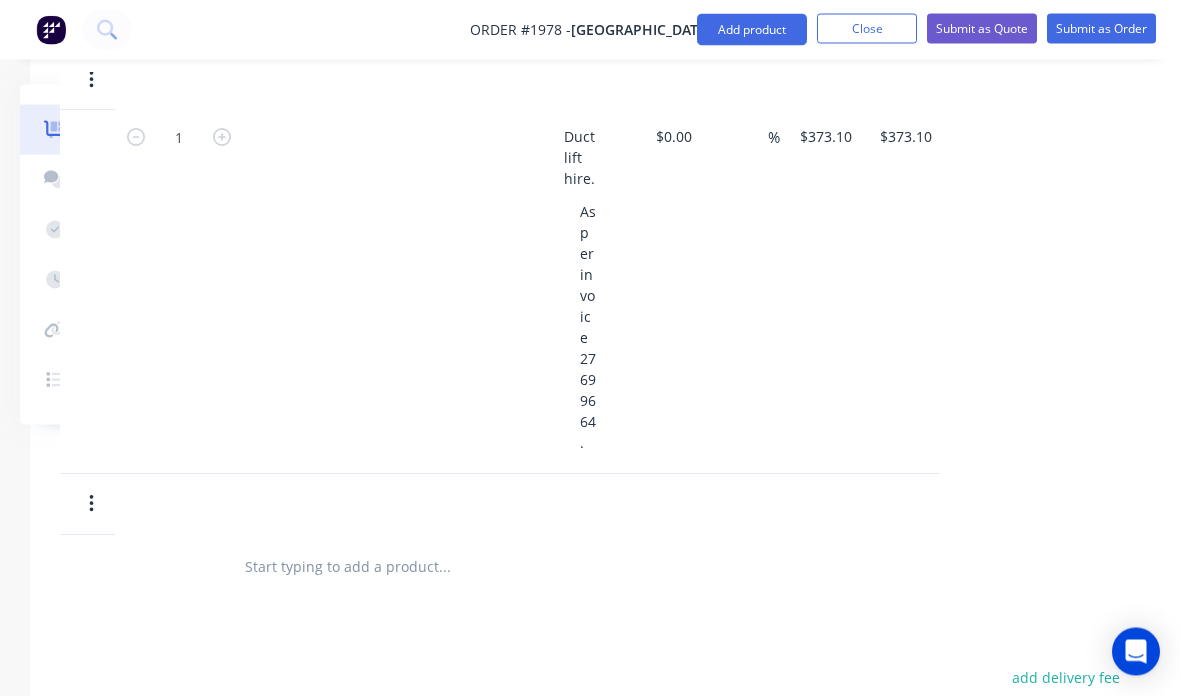 click on "add delivery fee add markup add discount Labour $0.00 Sub total $1,305.83 Margin $0.00  ( 0.00 %) Tax $130.58 Total $1,436.41" at bounding box center (595, 858) 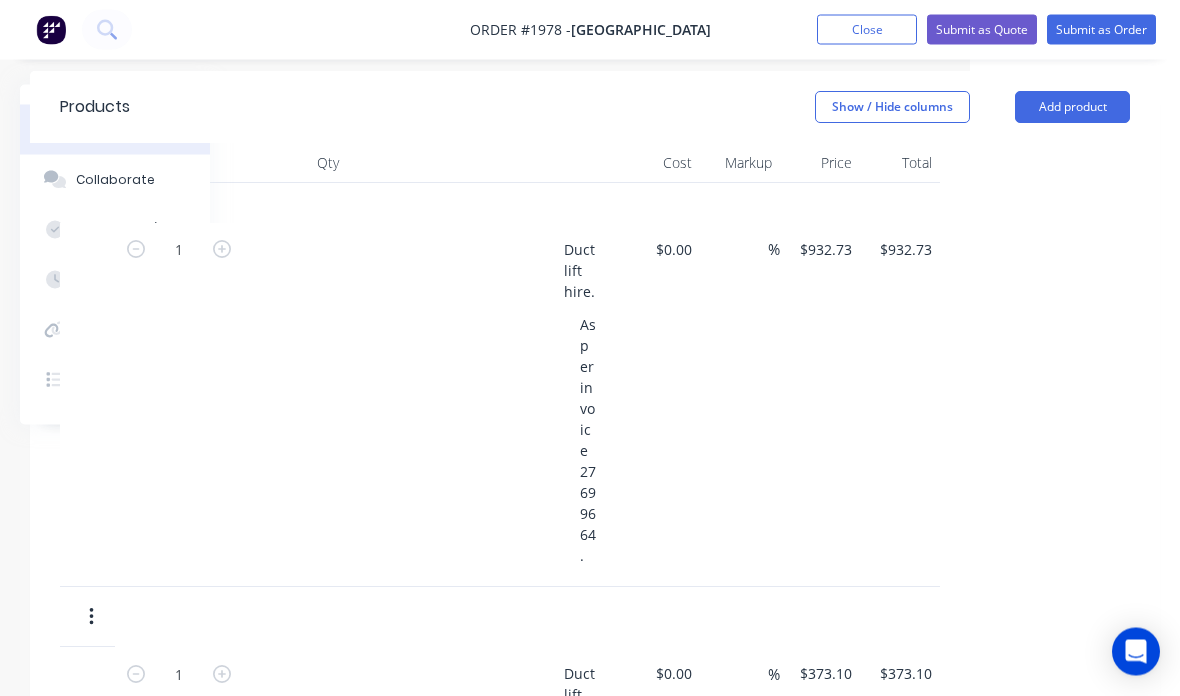 scroll, scrollTop: 546, scrollLeft: 210, axis: both 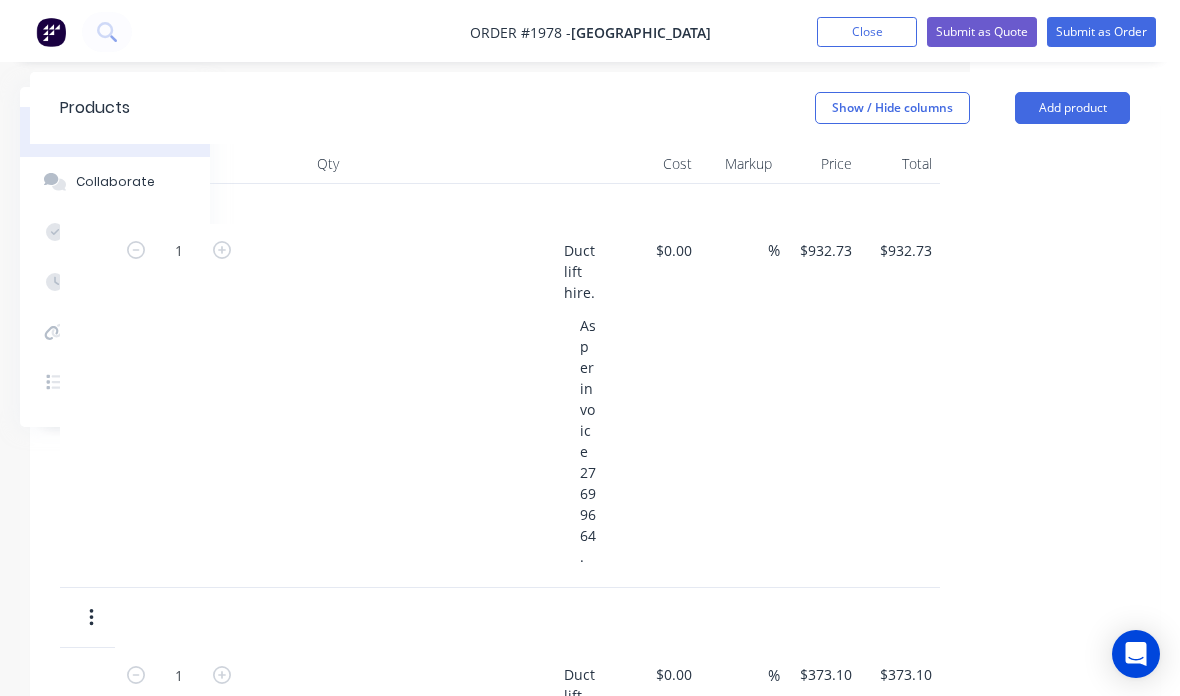 click on "$373.10" at bounding box center (829, 672) 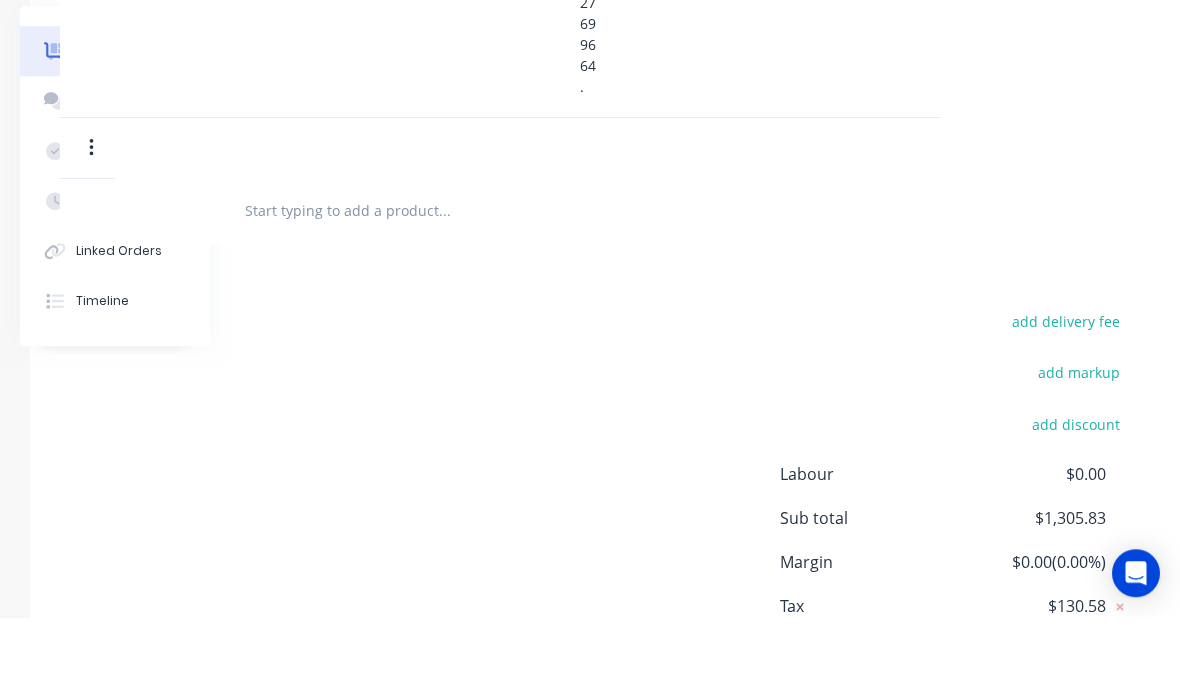 scroll, scrollTop: 1439, scrollLeft: 210, axis: both 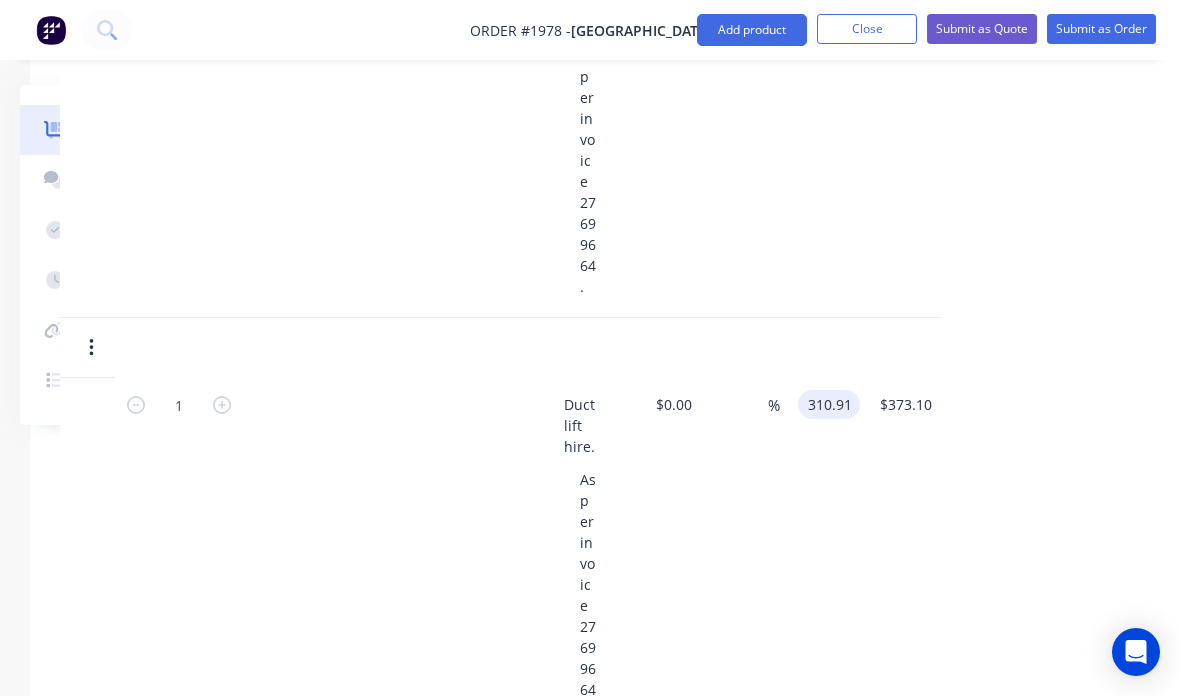 click on "Order #1978 -  [GEOGRAPHIC_DATA] Add product     Close Submit as Quote Submit as Order Order details Collaborate Checklists 0/0 Tracking Linked Orders Timeline   Order details   Collaborate   Checklists   Tracking   Linked Orders   Timeline Created by Savvas Created [DATE] Required Assigned to Add team member Invoiced No Status Draft Contact [PERSON_NAME] 0421 843 680 [PERSON_NAME][EMAIL_ADDRESS][DOMAIN_NAME] Bill to [STREET_ADDRESS] Install at [STREET_ADDRESS] Change to pick up Change to delivery PO Notes Products Show / Hide columns Add product     Qty Cost Markup Price Total 1 Duct lift hire. As per invoice 27699664. $0.00 $0.00 % $932.73 $932.73 $932.73 $932.73   1 Duct lift hire. As per invoice 27699664. $0.00 $0.00 % 310.91 310.91 $373.10 $373.10   add delivery fee add markup add discount Labour $0.00 Sub total $1,305.83 Margin $0.00  ( 0.00 %) Tax $130.58 Total $1,436.41" at bounding box center [380, 282] 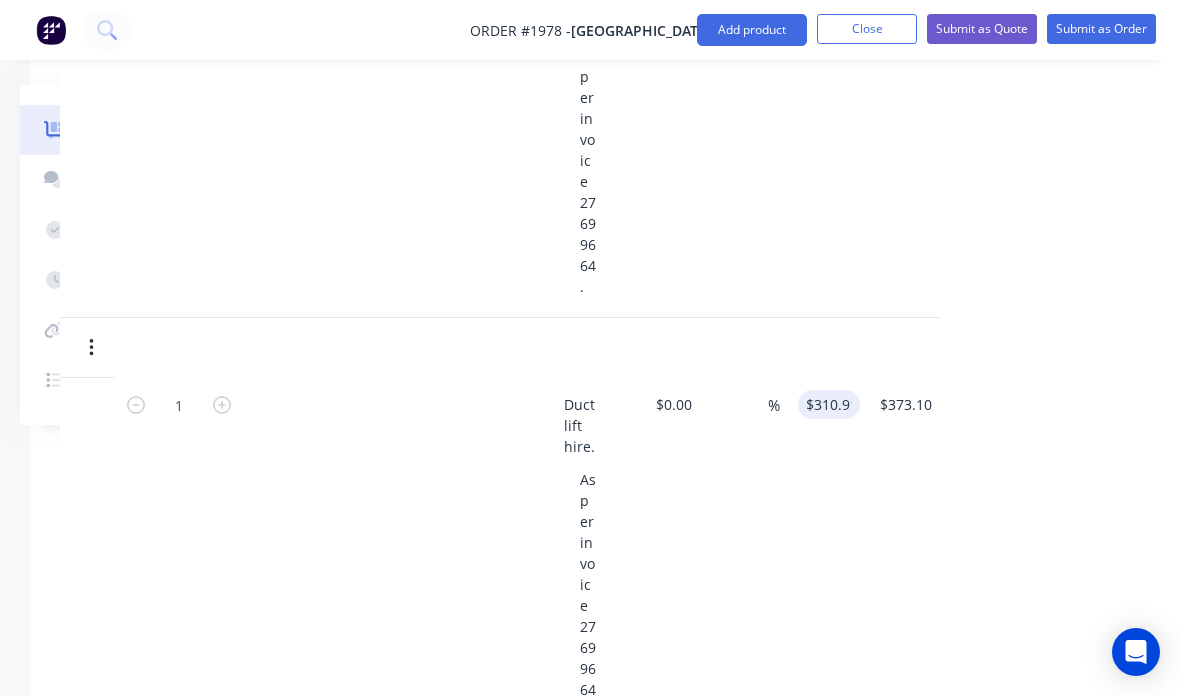 type on "$310.91" 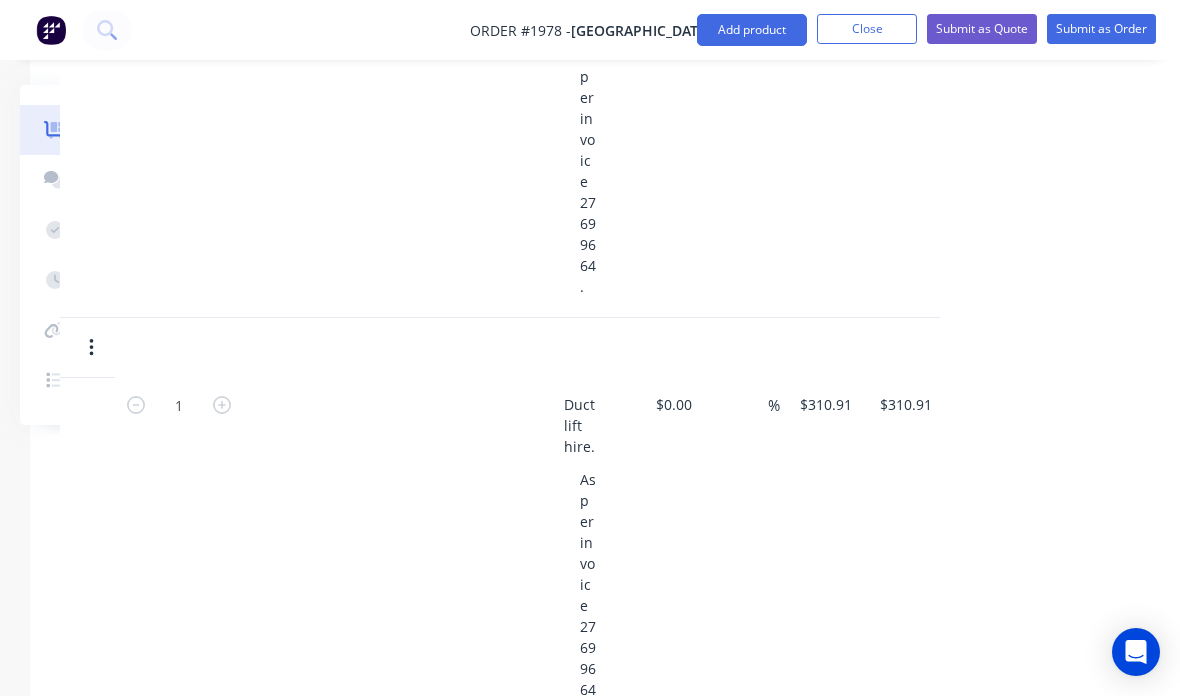 click on "%" at bounding box center [740, 560] 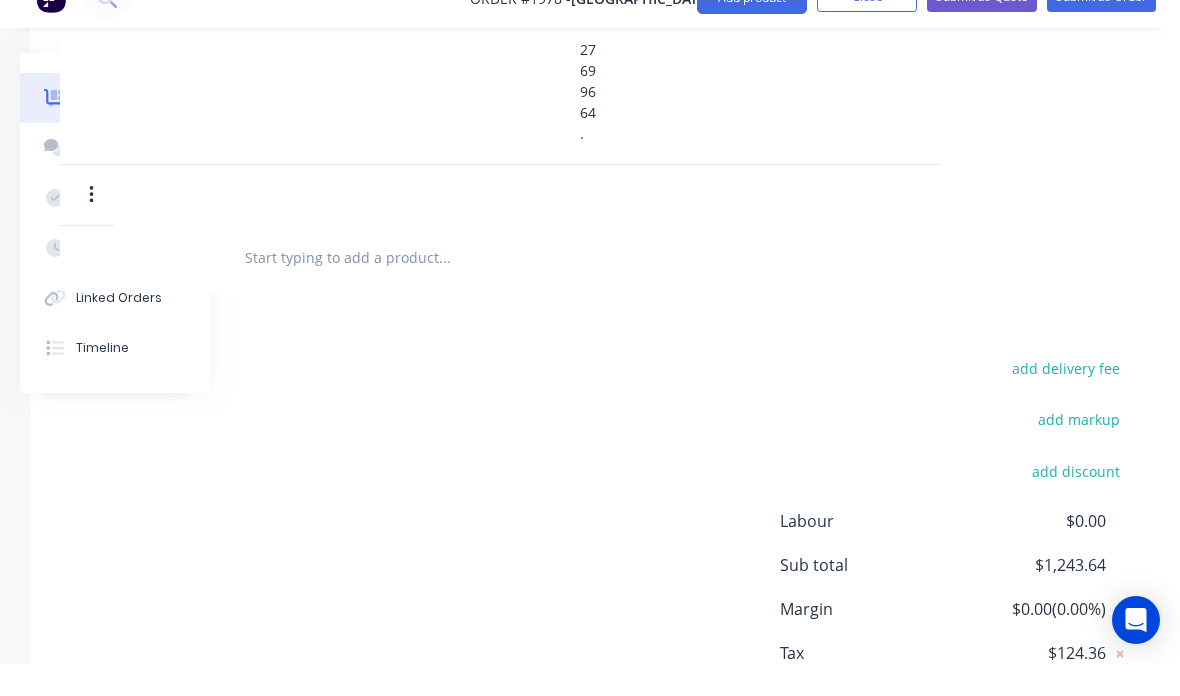 scroll, scrollTop: 1439, scrollLeft: 210, axis: both 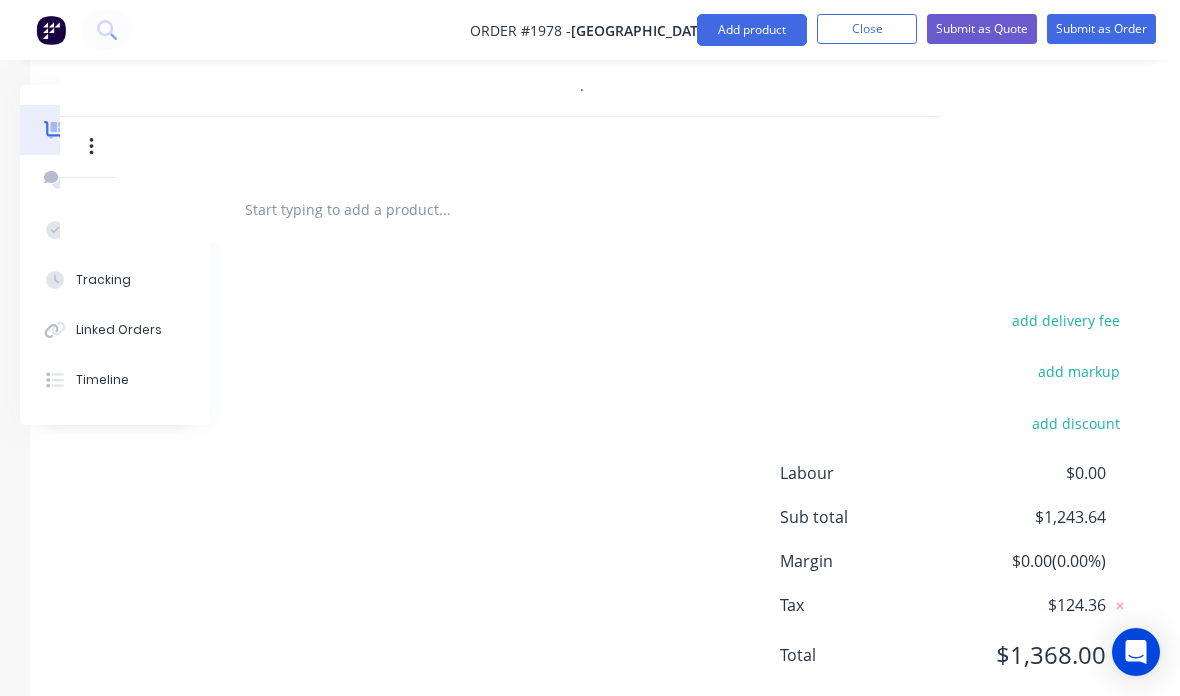 click on "Submit as Quote" at bounding box center [982, 29] 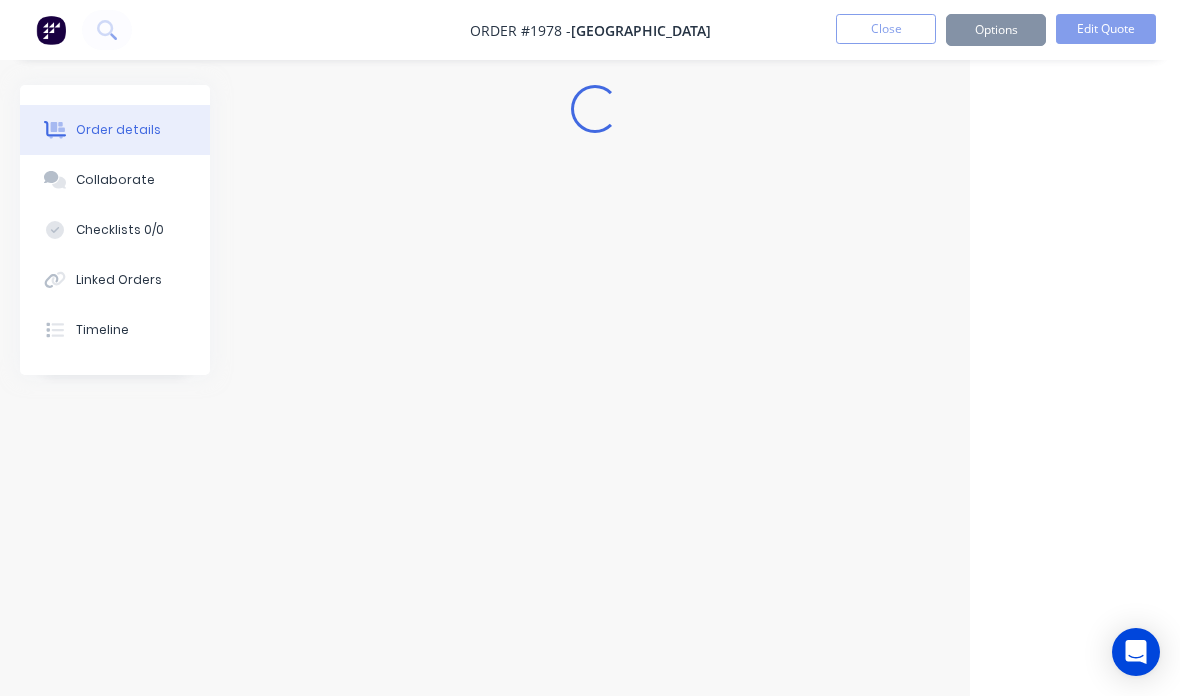 scroll, scrollTop: 80, scrollLeft: 210, axis: both 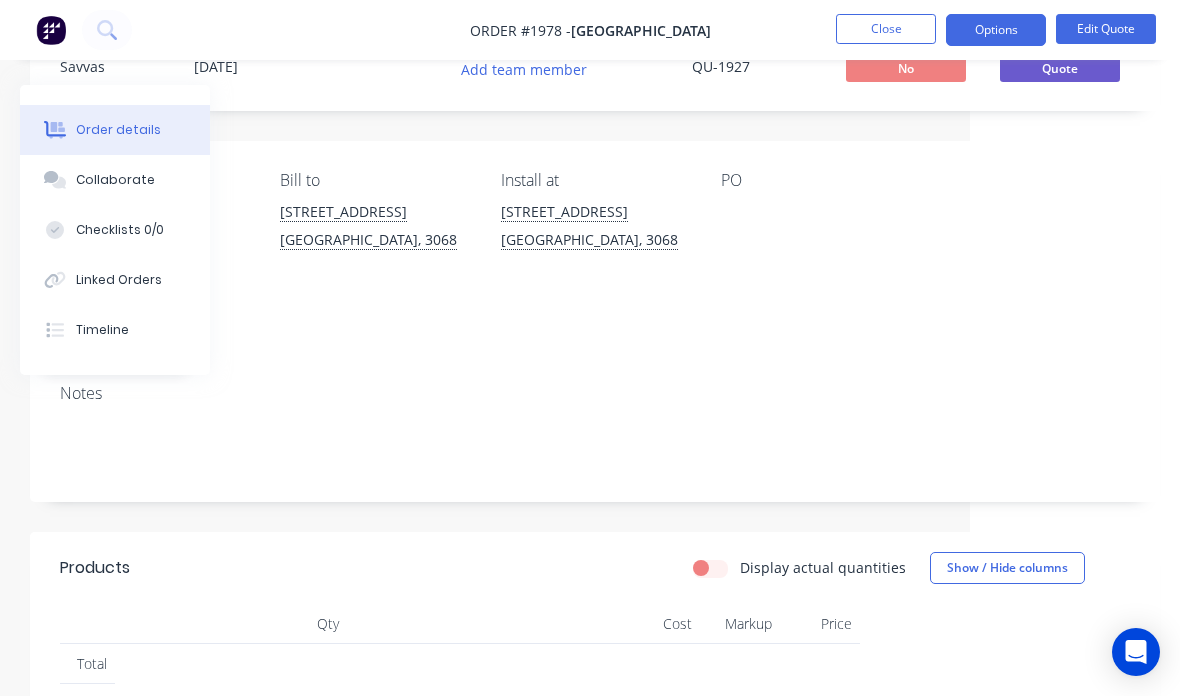 click on "Options" at bounding box center (996, 30) 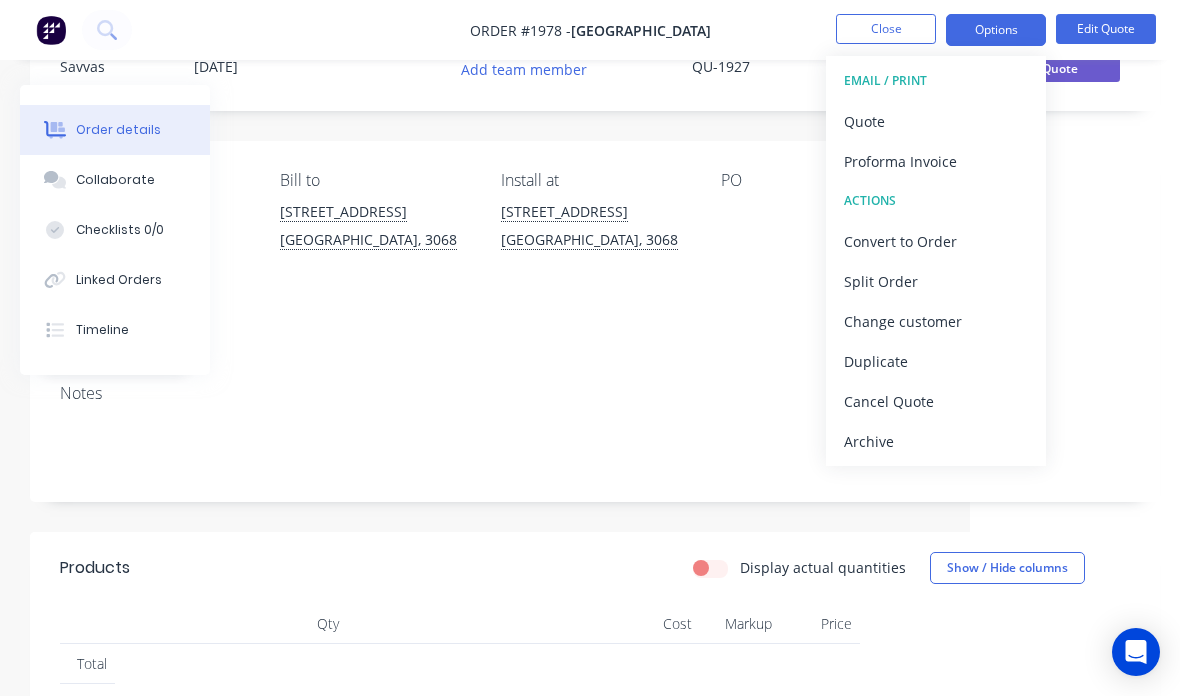 click on "Quote" at bounding box center [936, 121] 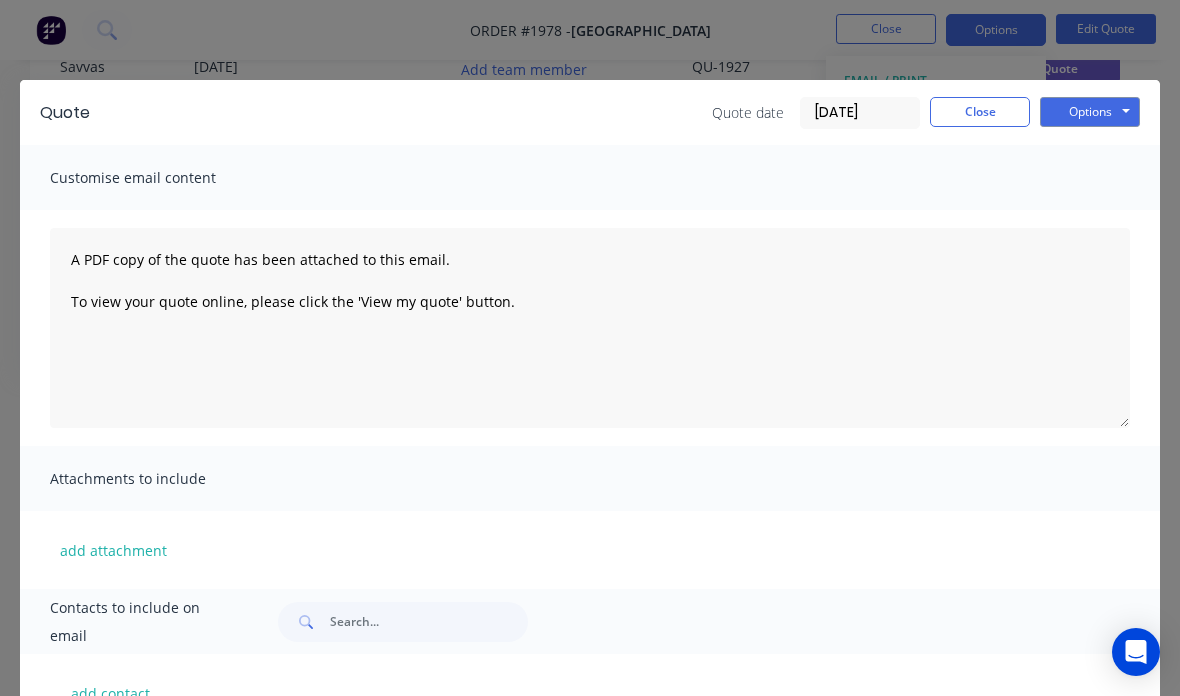 click on "Options" at bounding box center (1090, 112) 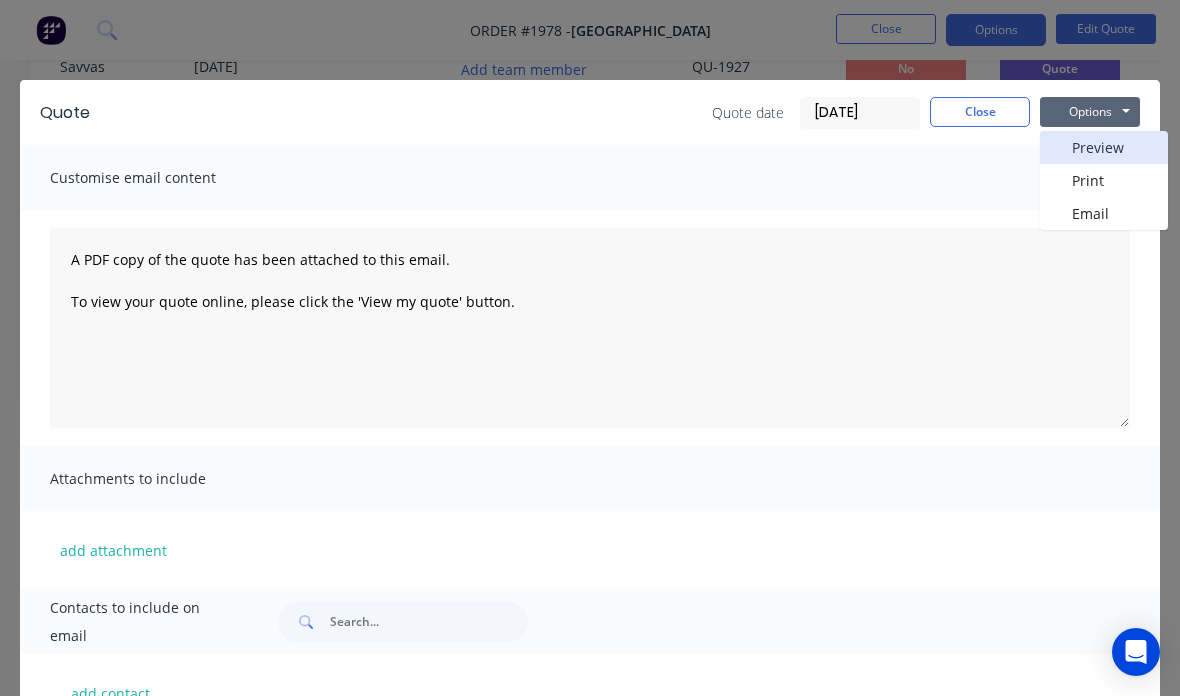 click on "Preview" at bounding box center [1104, 147] 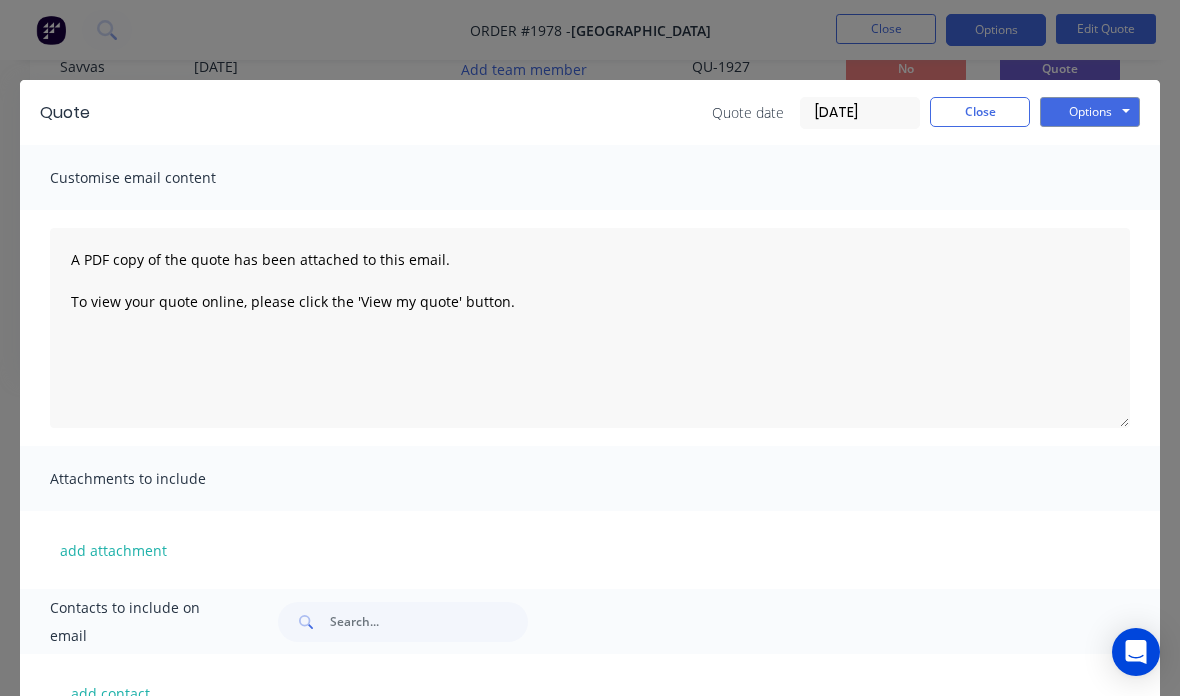 click on "Close" at bounding box center [980, 112] 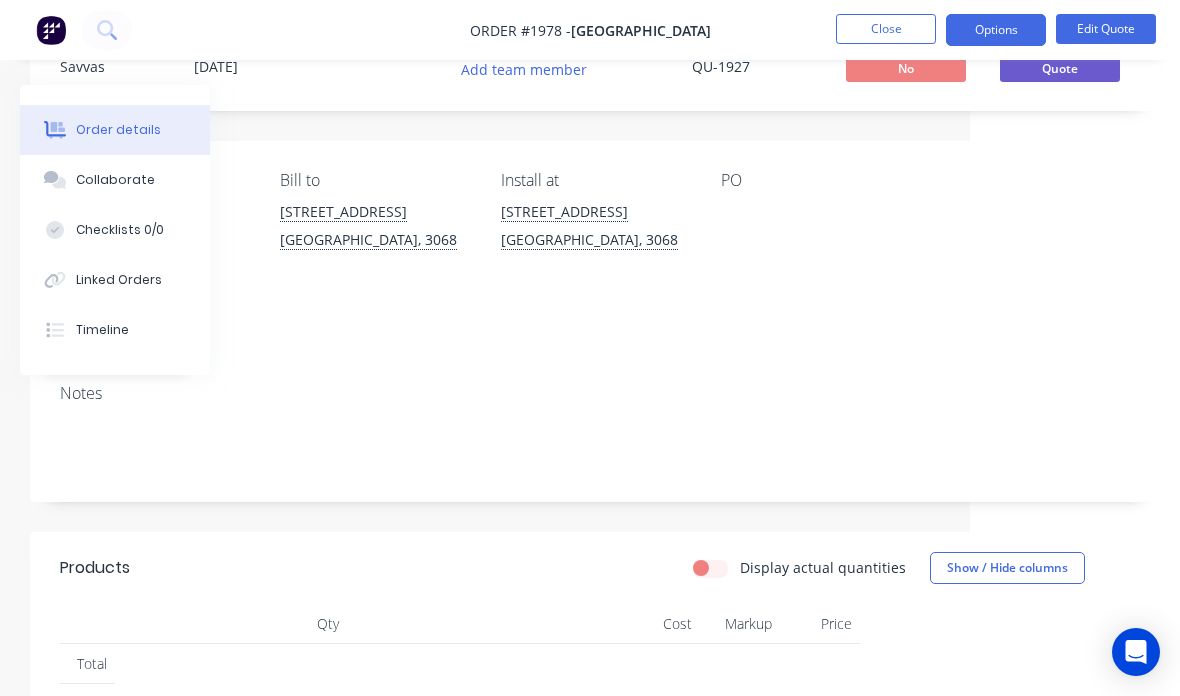 click on "Edit Quote" at bounding box center (1106, 29) 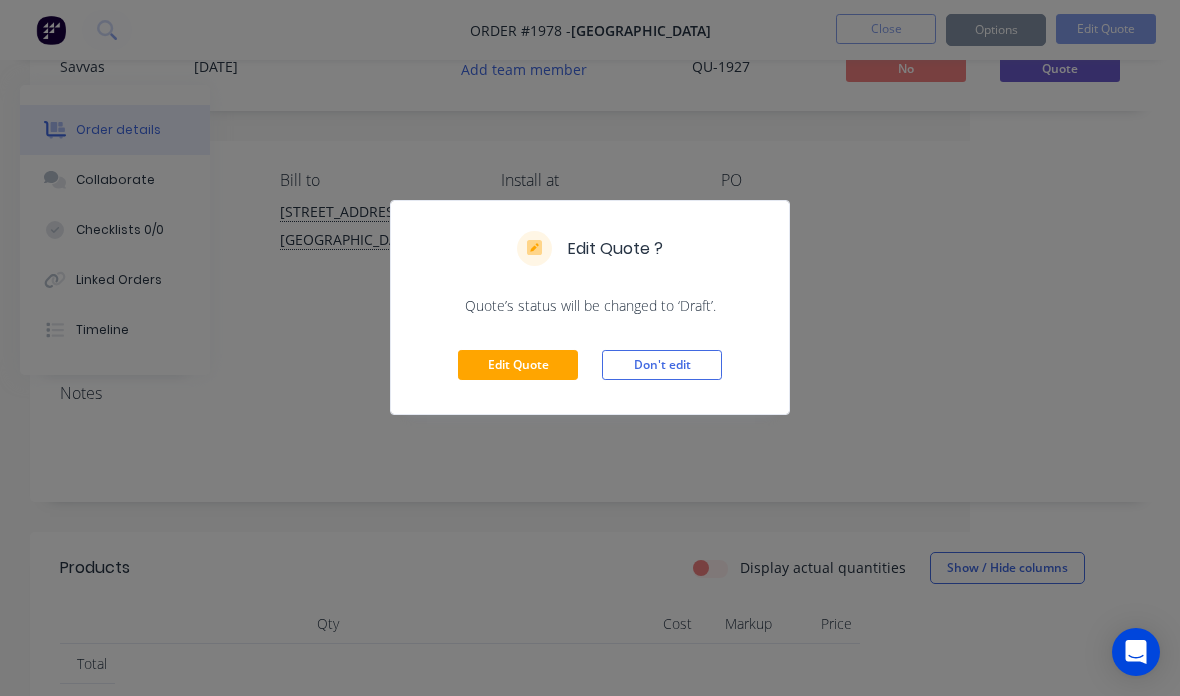 click on "Edit Quote" at bounding box center (518, 365) 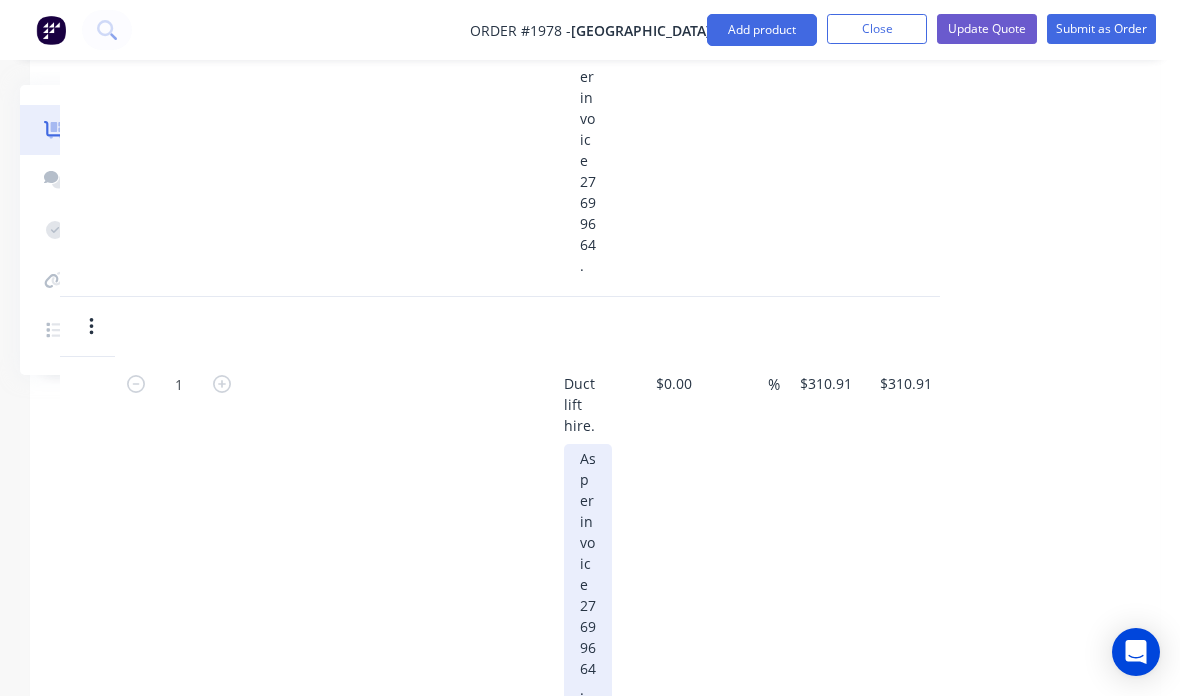 click on "As per invoice 27699664." at bounding box center [588, 574] 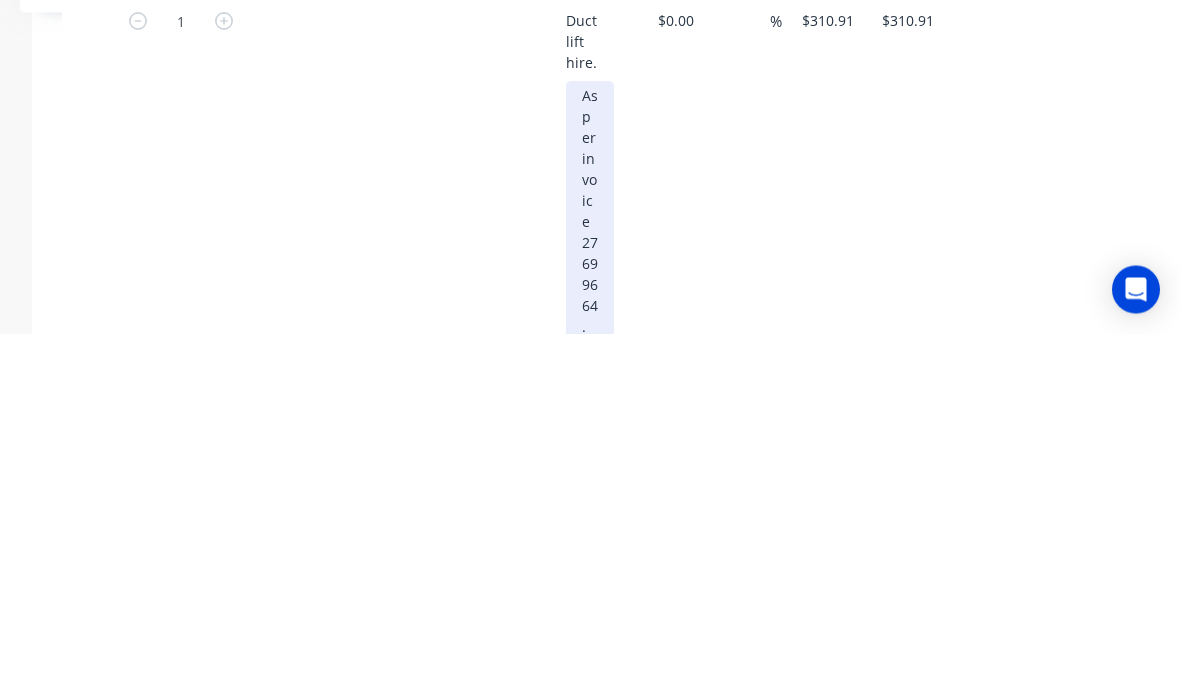 type 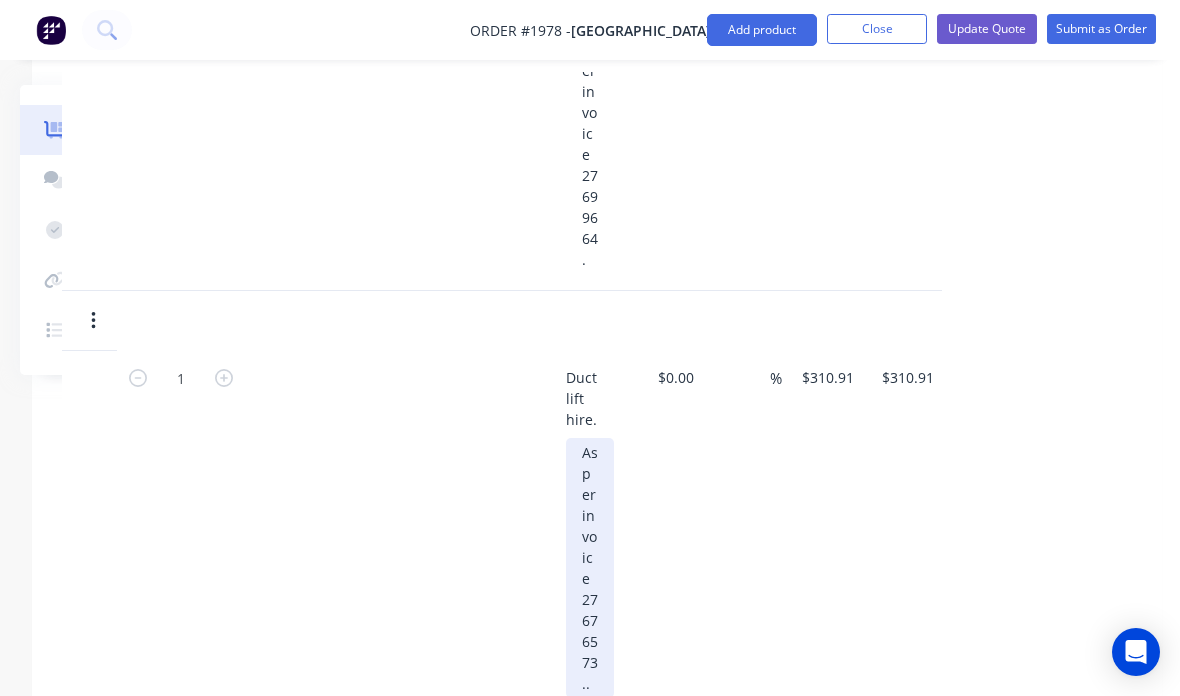 scroll, scrollTop: 835, scrollLeft: 208, axis: both 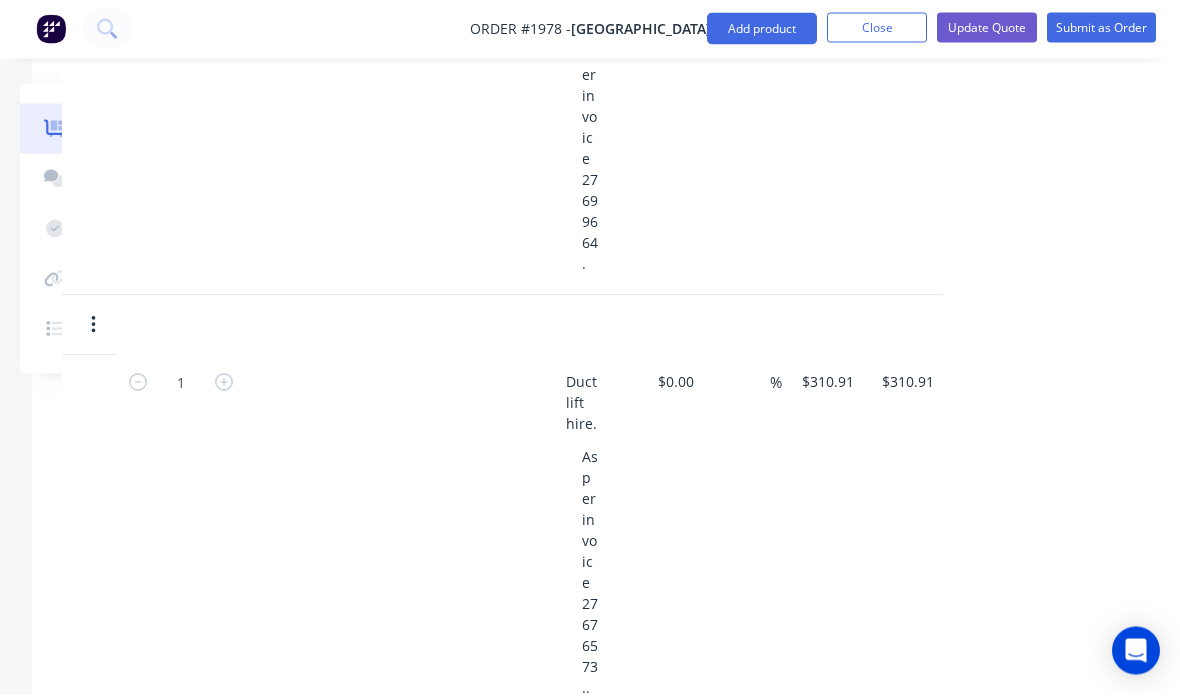 click on "Update Quote" at bounding box center [987, 29] 